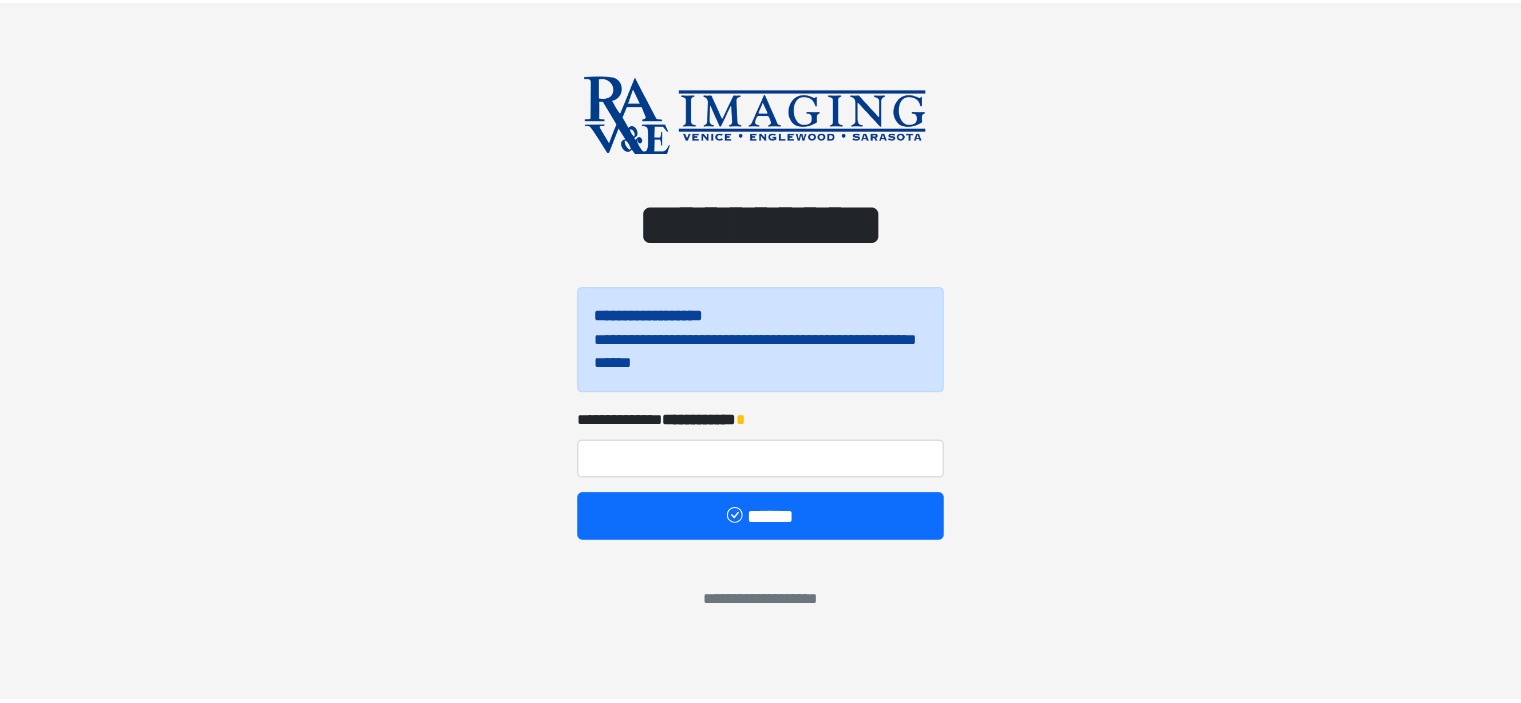 scroll, scrollTop: 0, scrollLeft: 0, axis: both 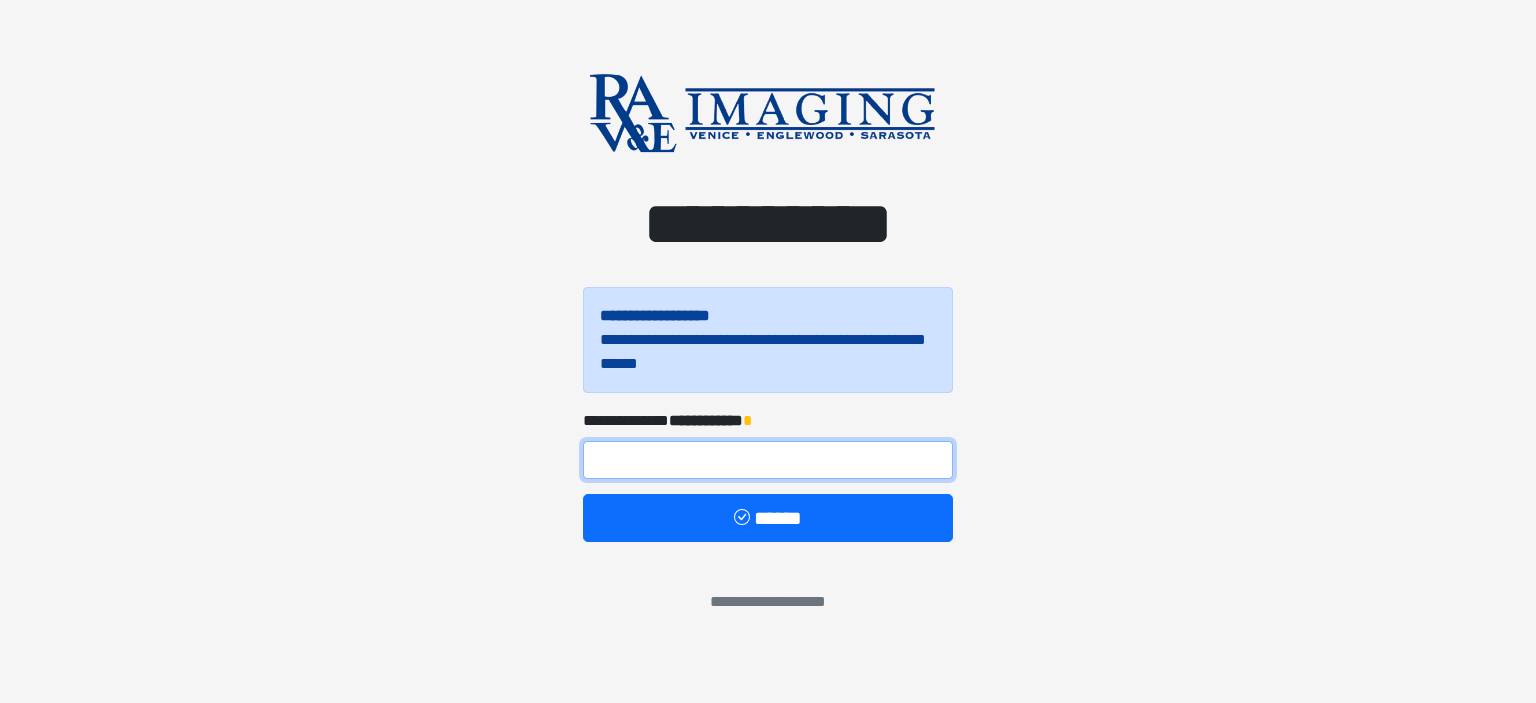 click at bounding box center [768, 460] 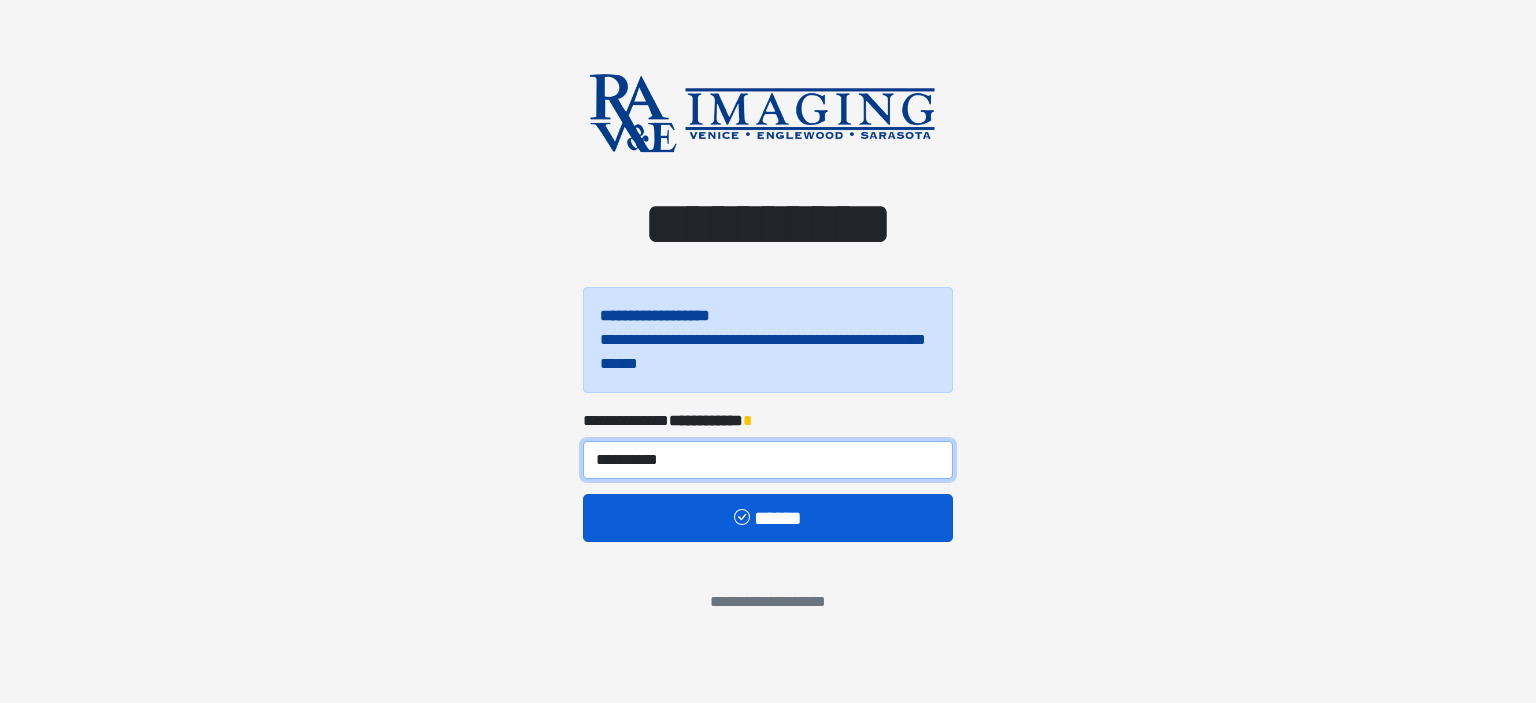 type on "**********" 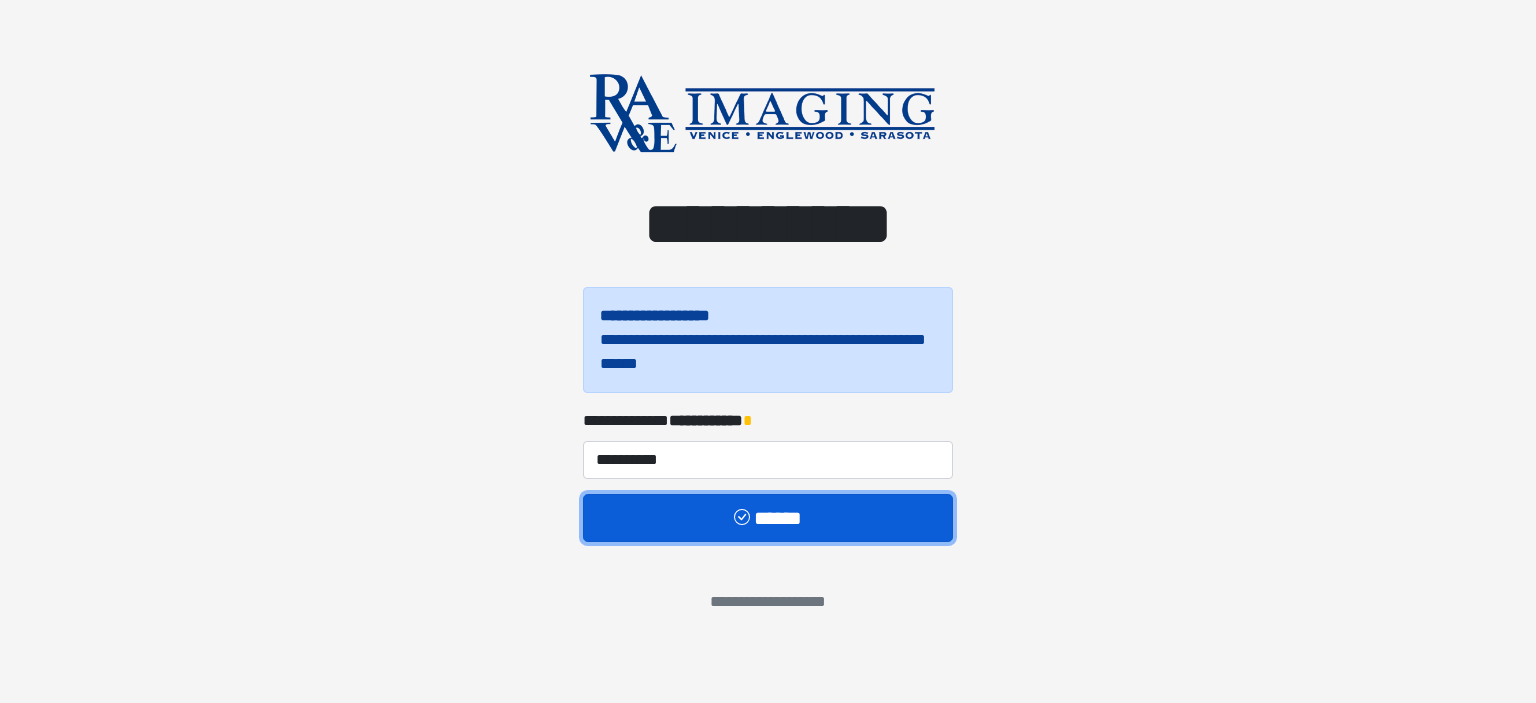 click on "******" at bounding box center [768, 518] 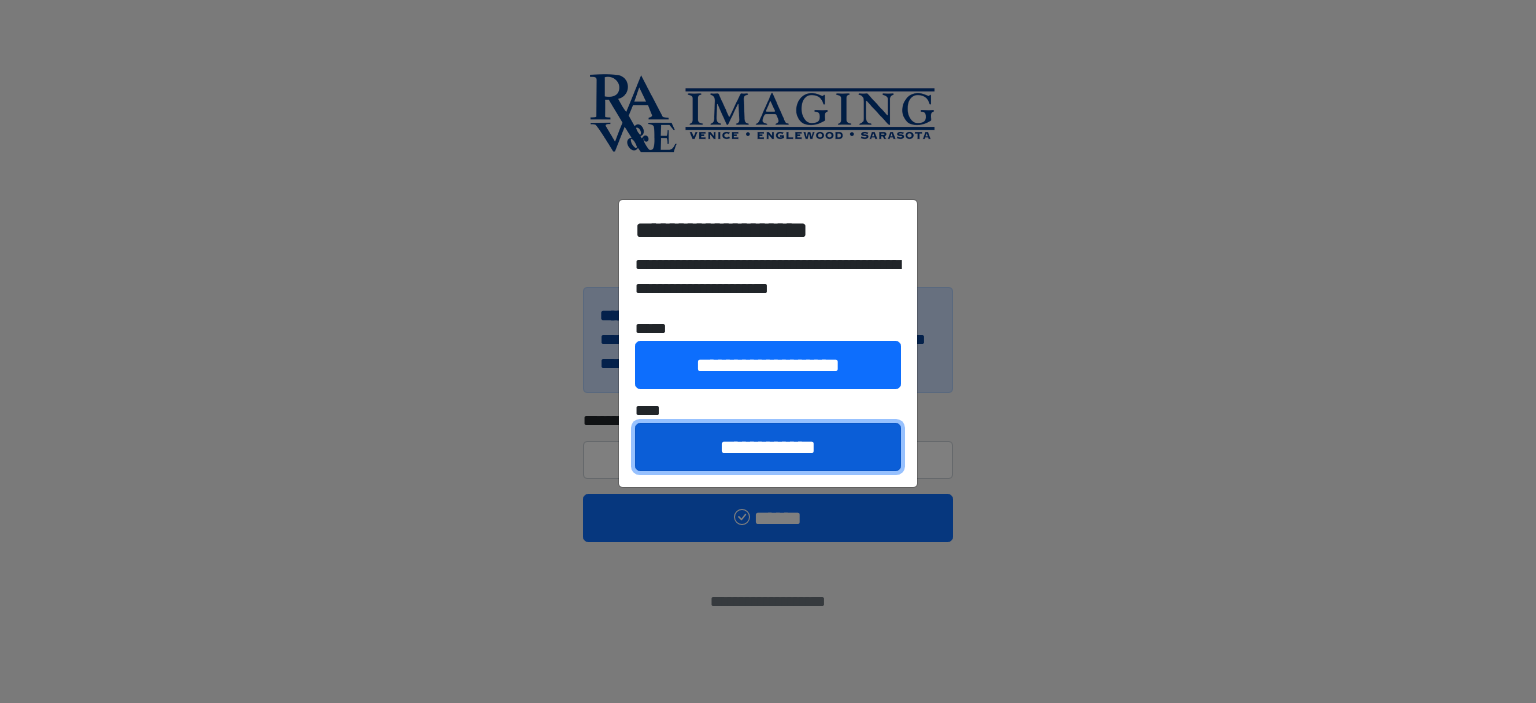 click on "**********" at bounding box center [768, 447] 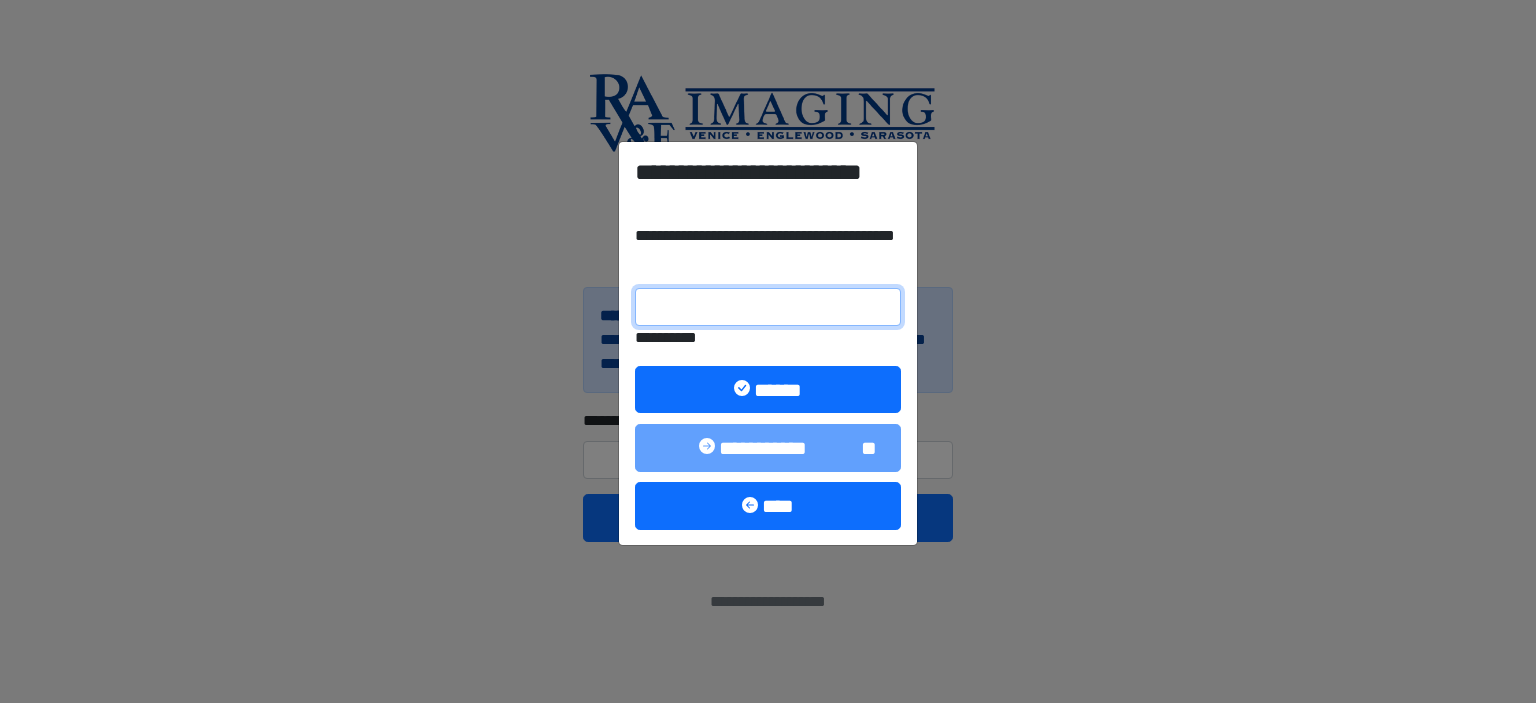 click on "**********" at bounding box center (768, 307) 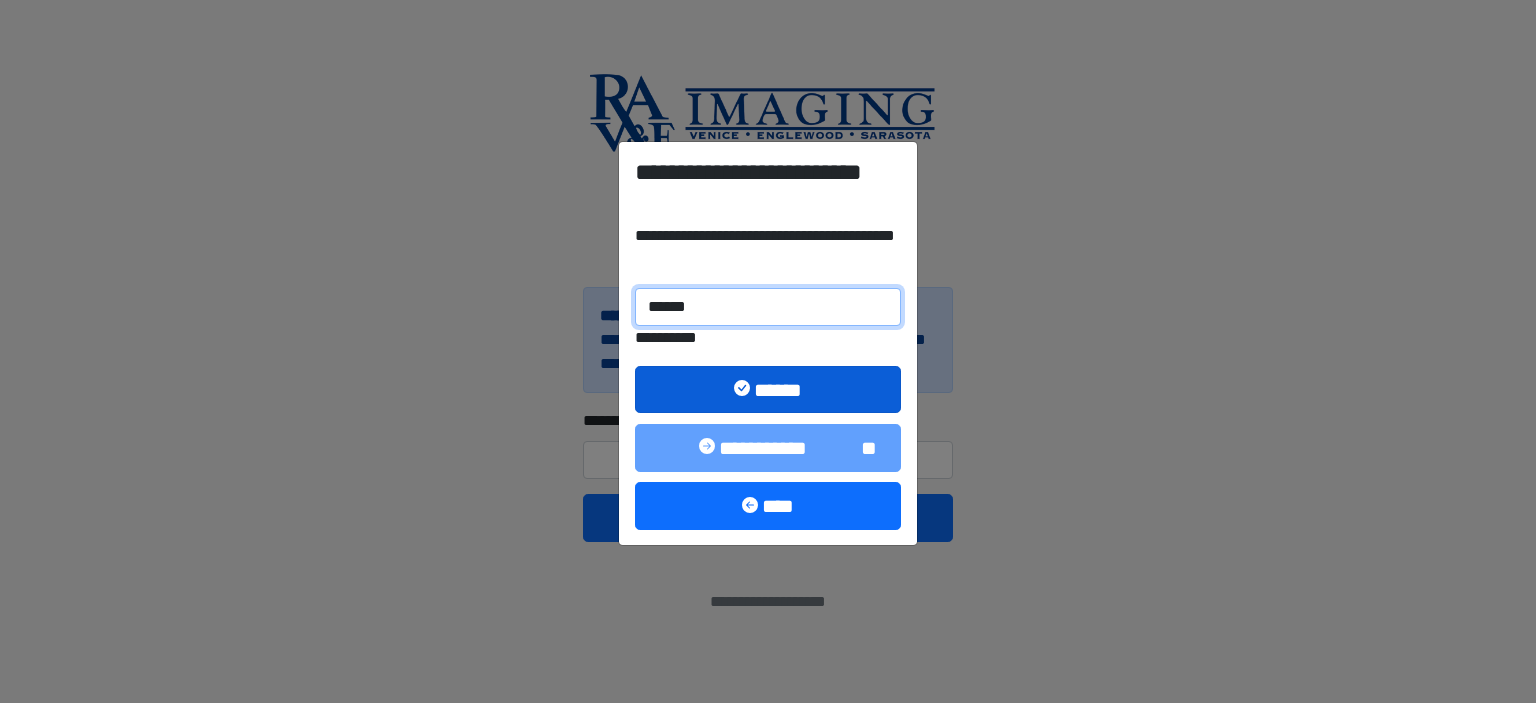 type on "******" 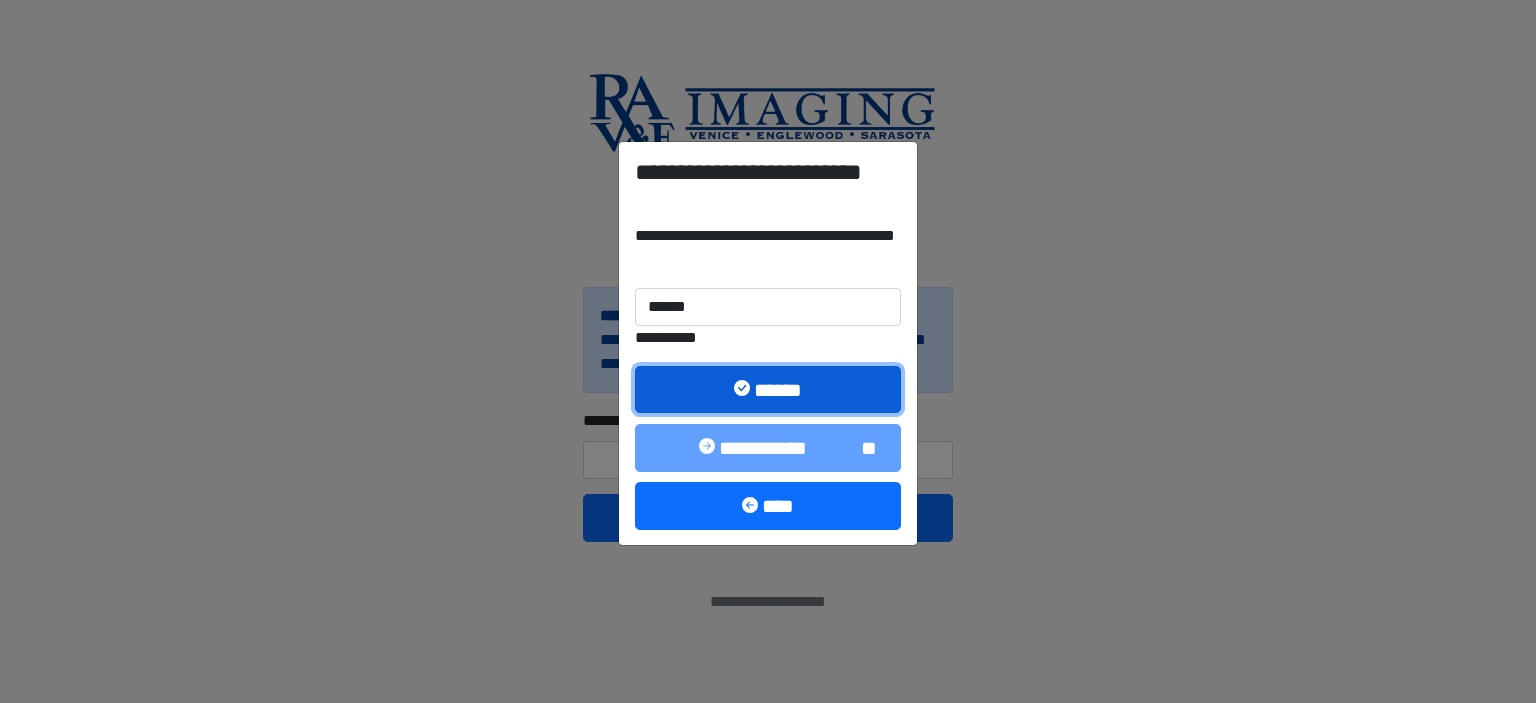 click on "******" at bounding box center (768, 390) 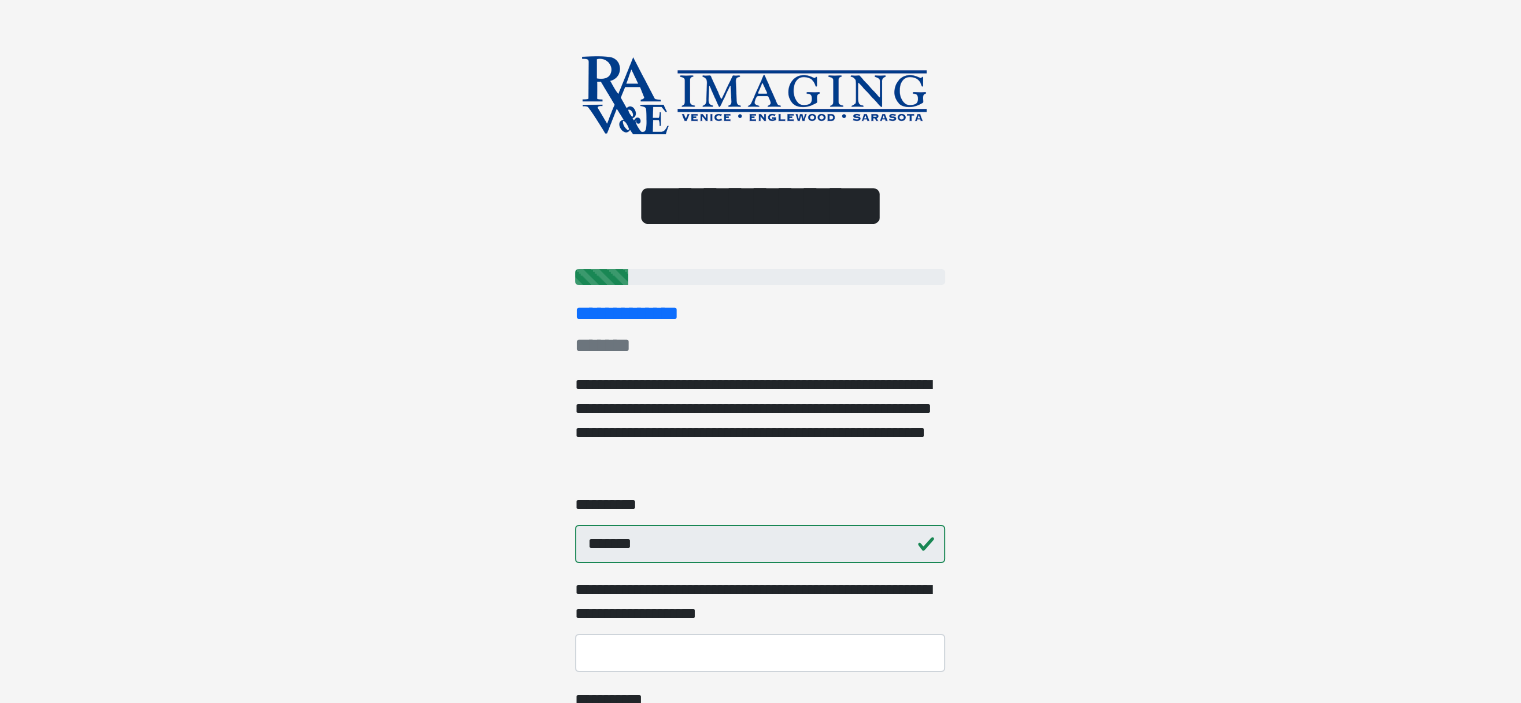 click on "**********" at bounding box center [760, 421] 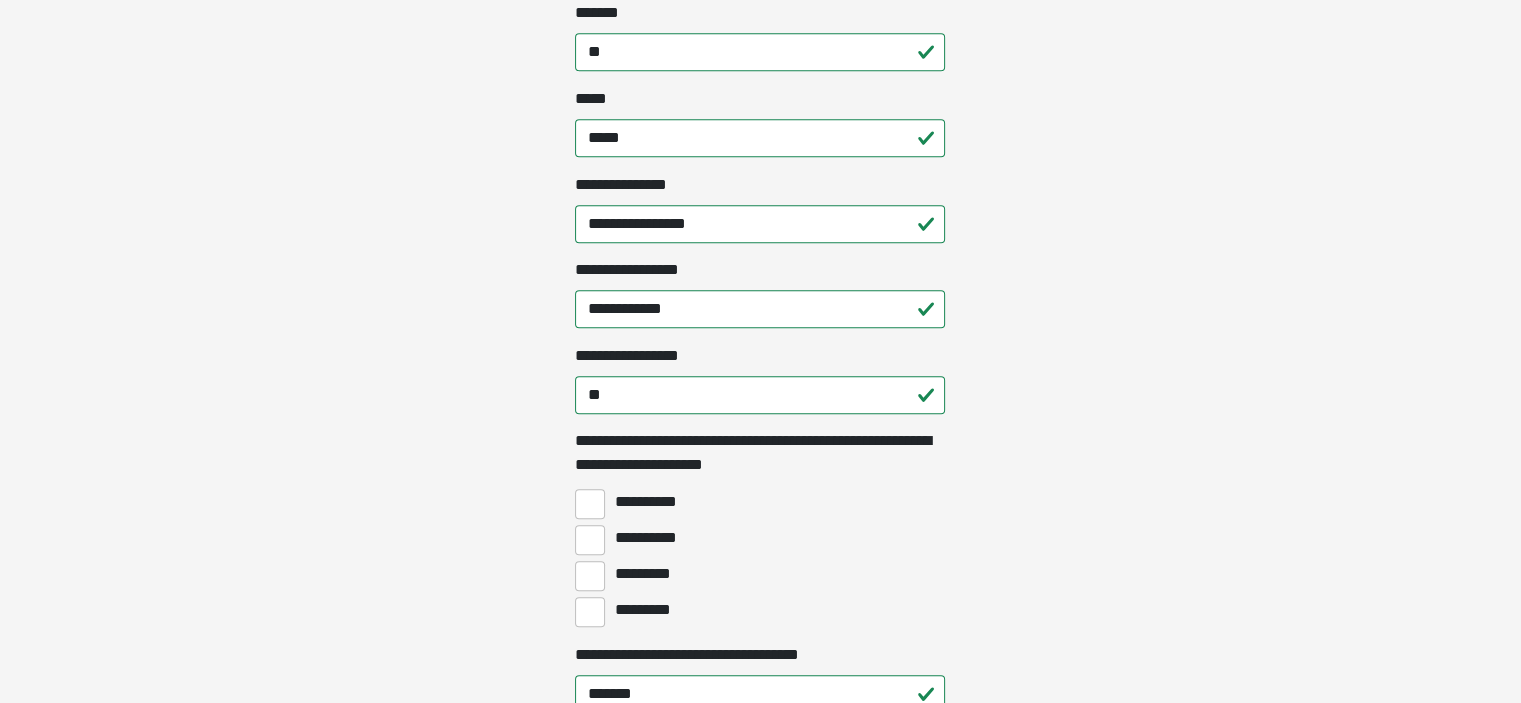 scroll, scrollTop: 1240, scrollLeft: 0, axis: vertical 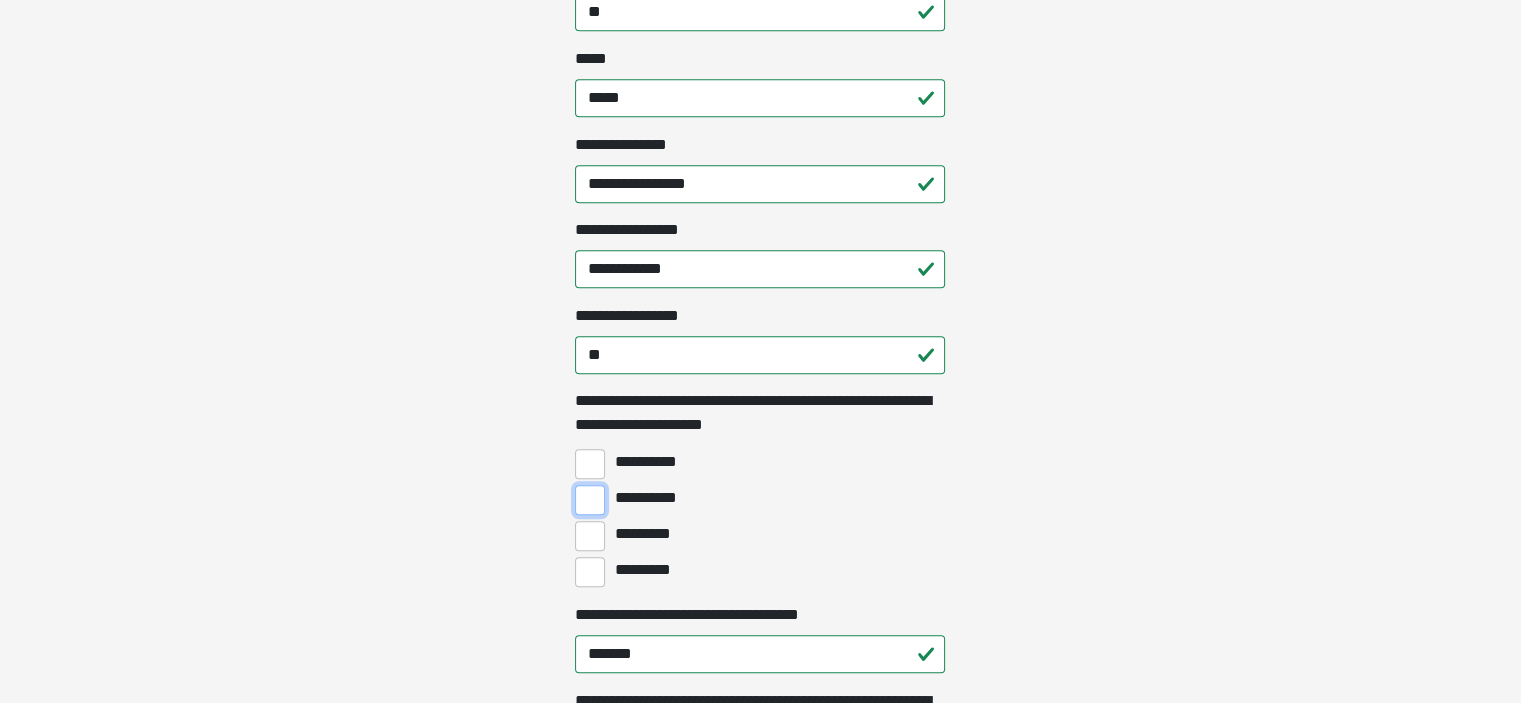 click on "**********" at bounding box center (590, 500) 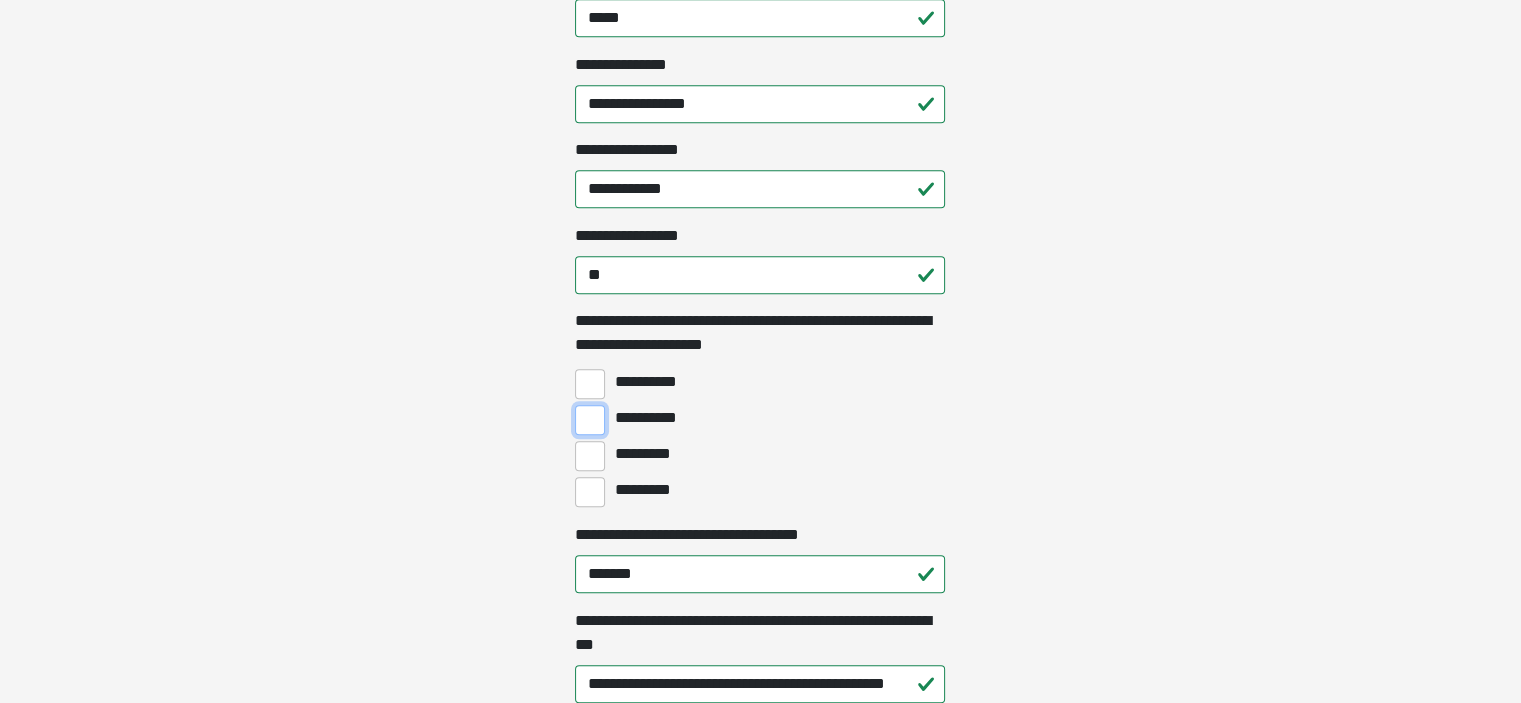 scroll, scrollTop: 1360, scrollLeft: 0, axis: vertical 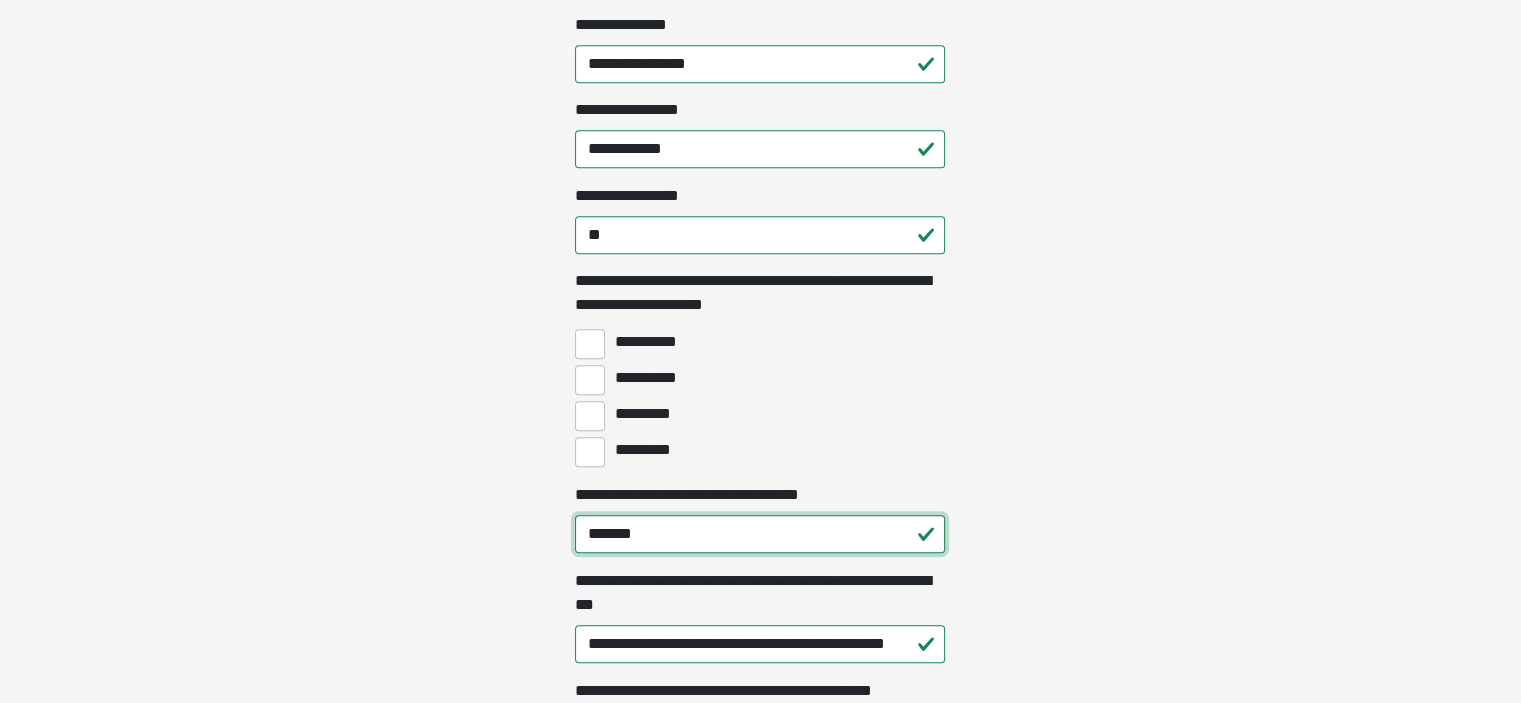 click on "*******" at bounding box center (760, 534) 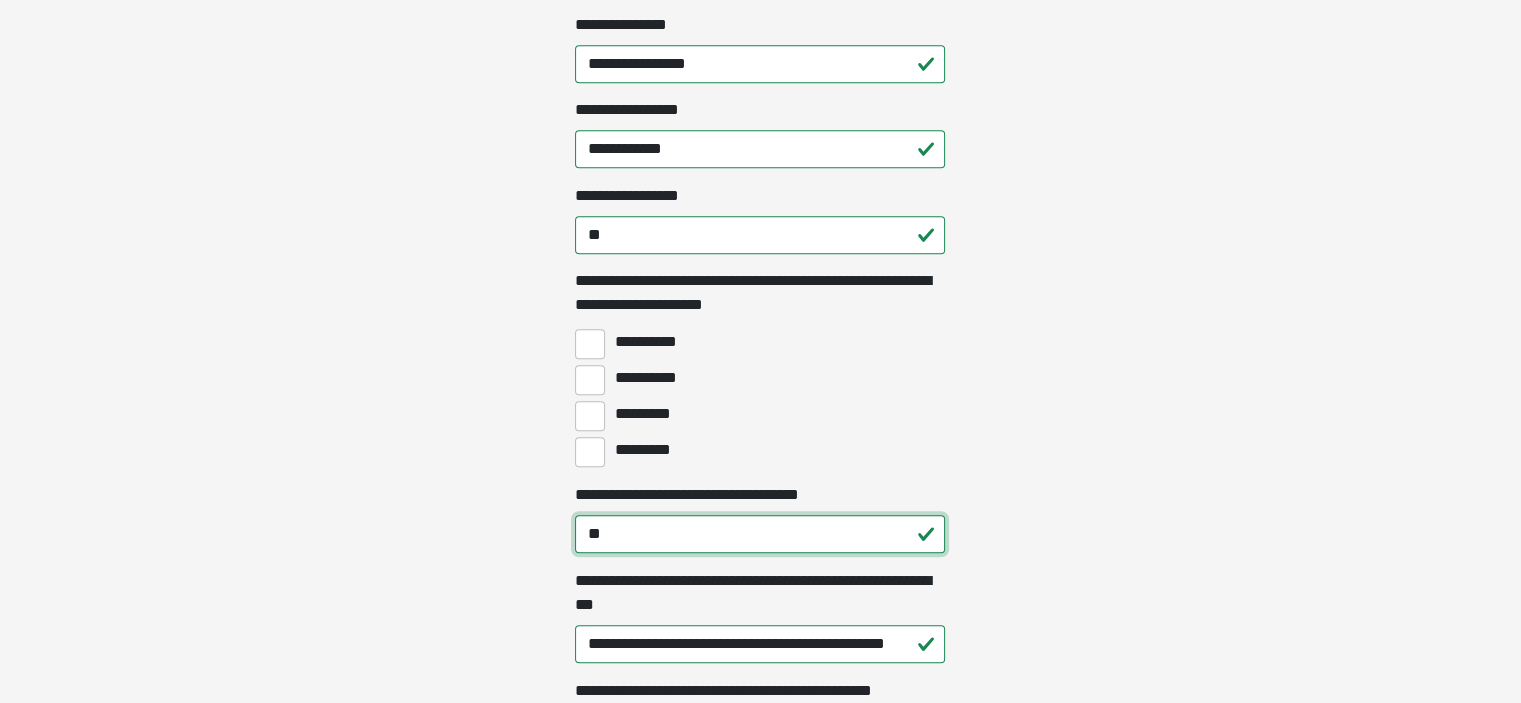 type on "*" 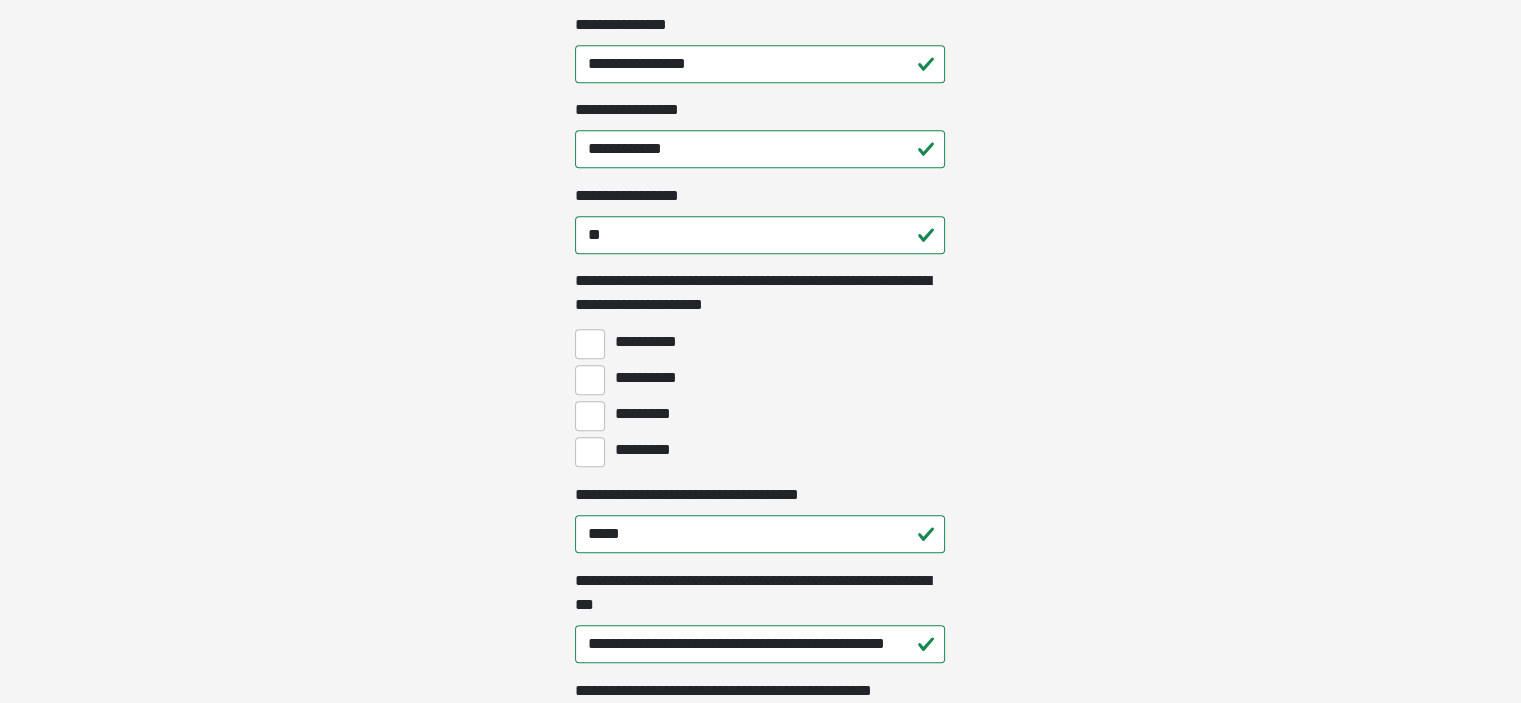 click on "**********" at bounding box center [760, -1009] 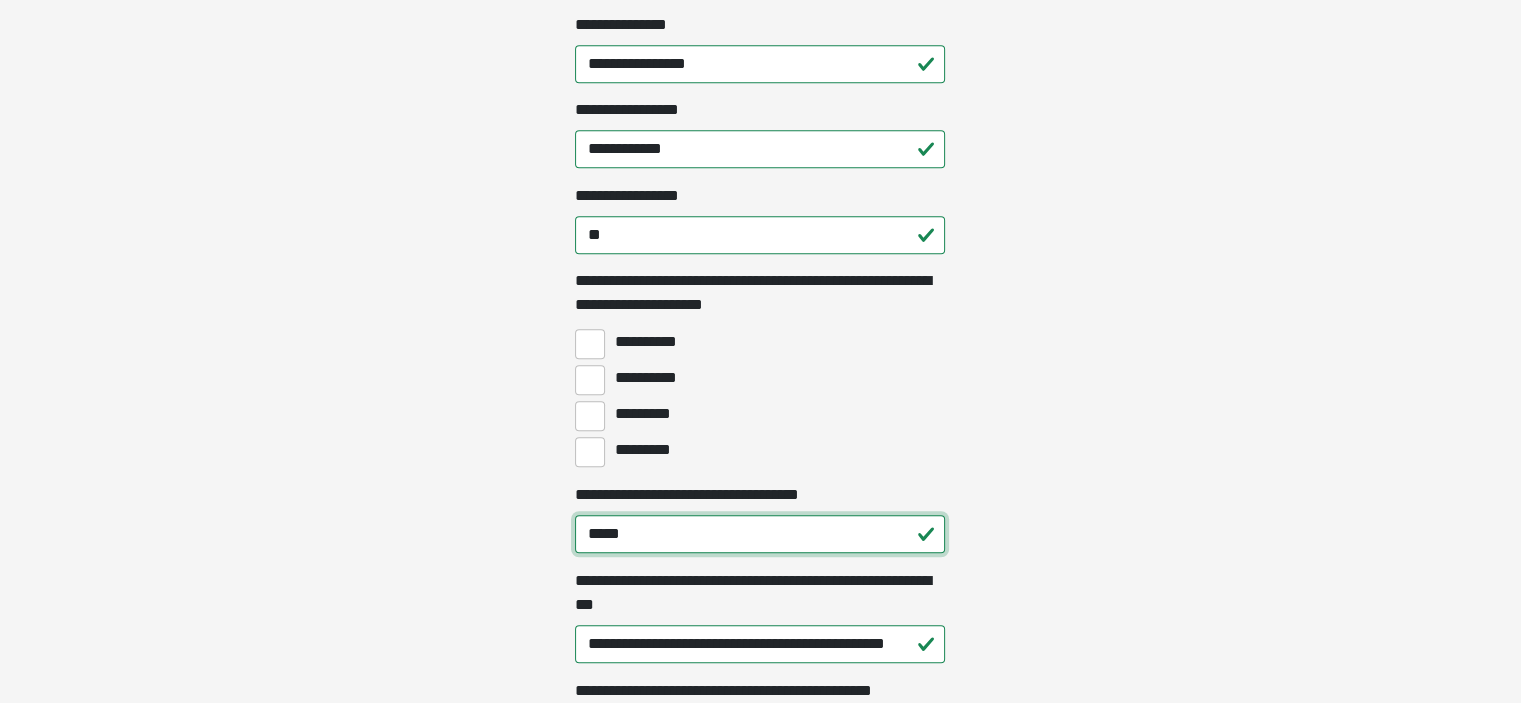 click on "*****" at bounding box center [760, 534] 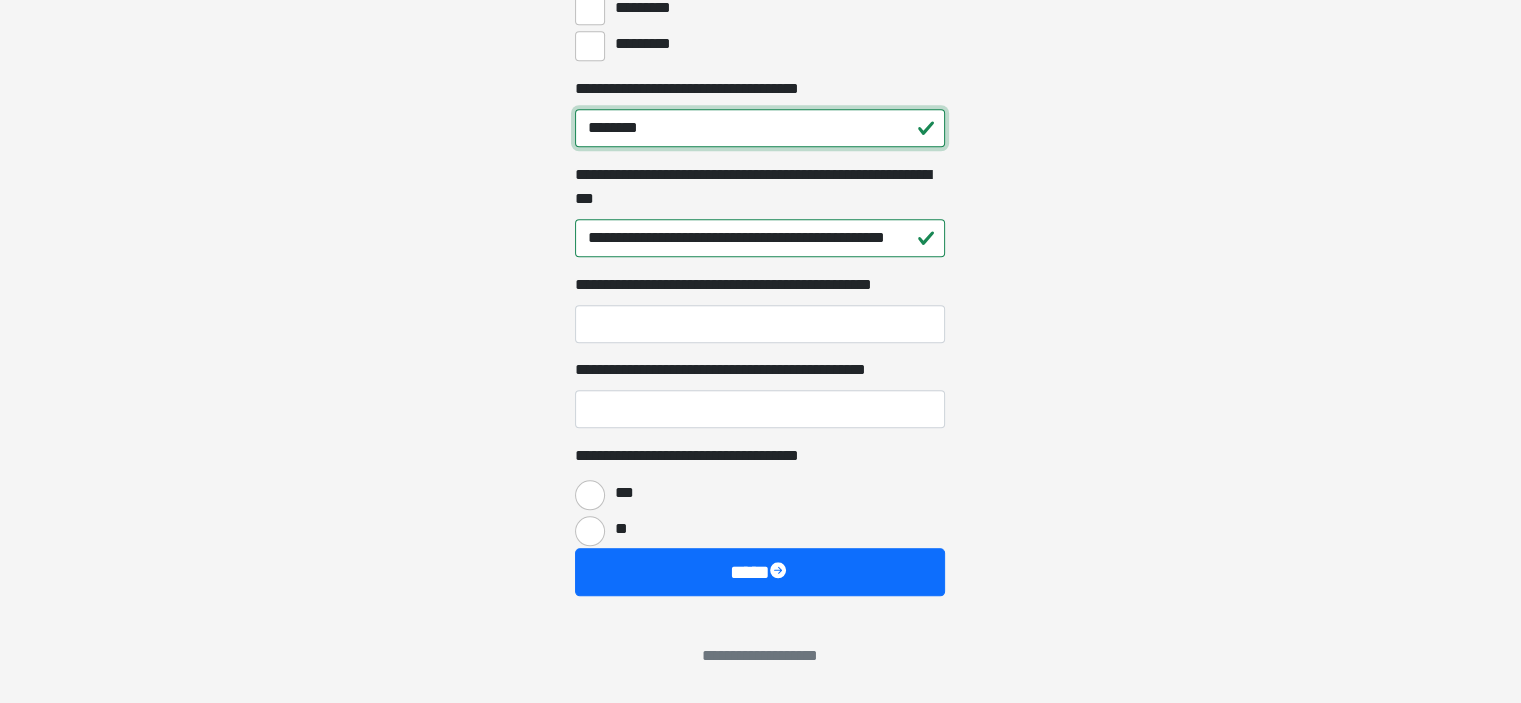 scroll, scrollTop: 1777, scrollLeft: 0, axis: vertical 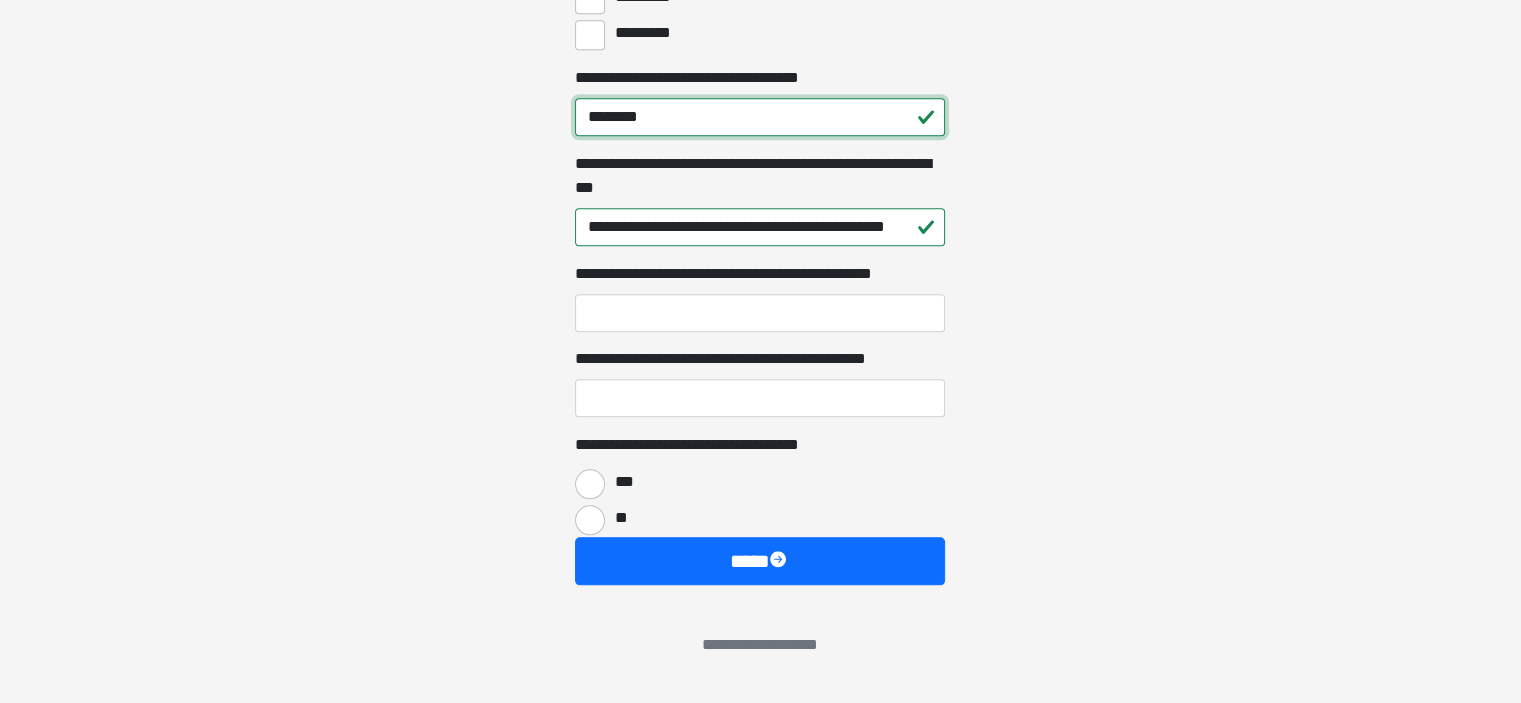 type on "********" 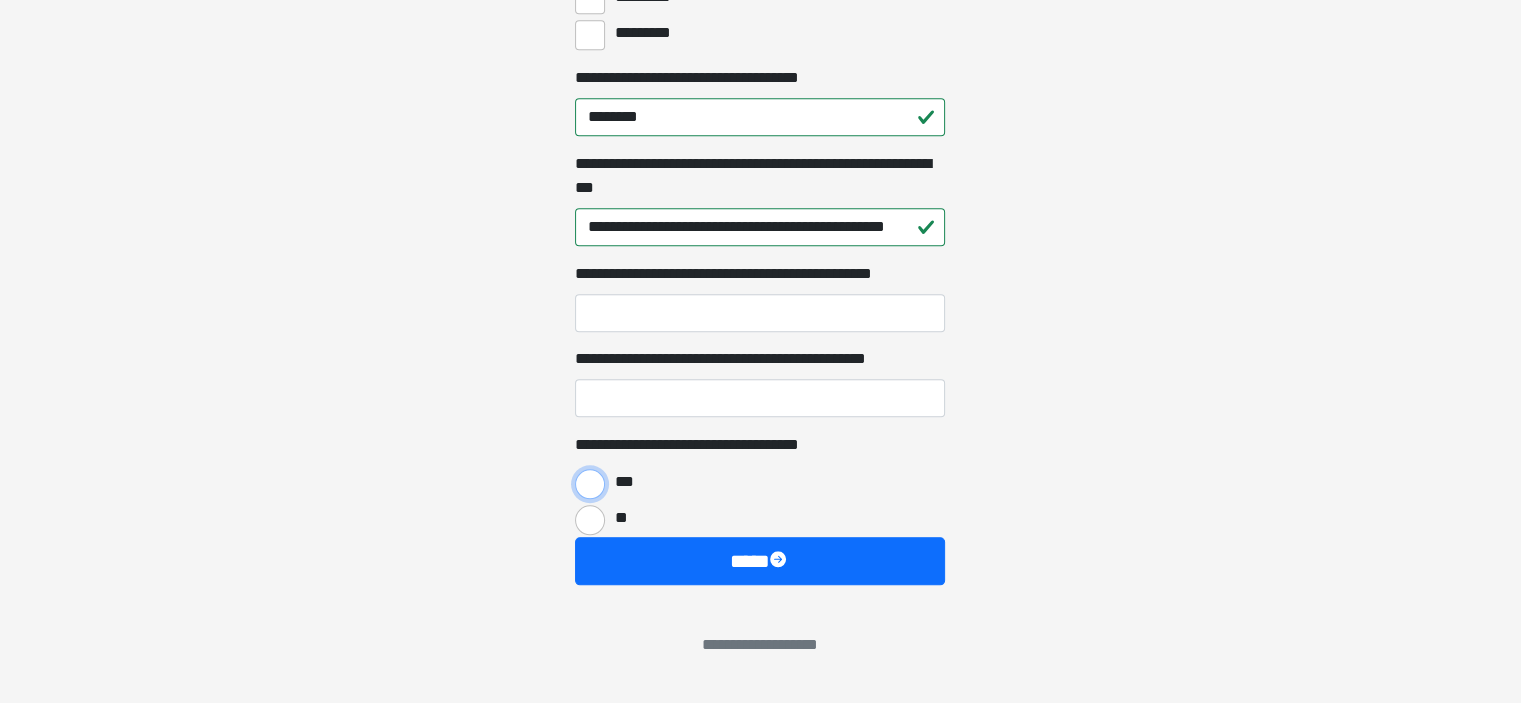 click on "***" at bounding box center [590, 484] 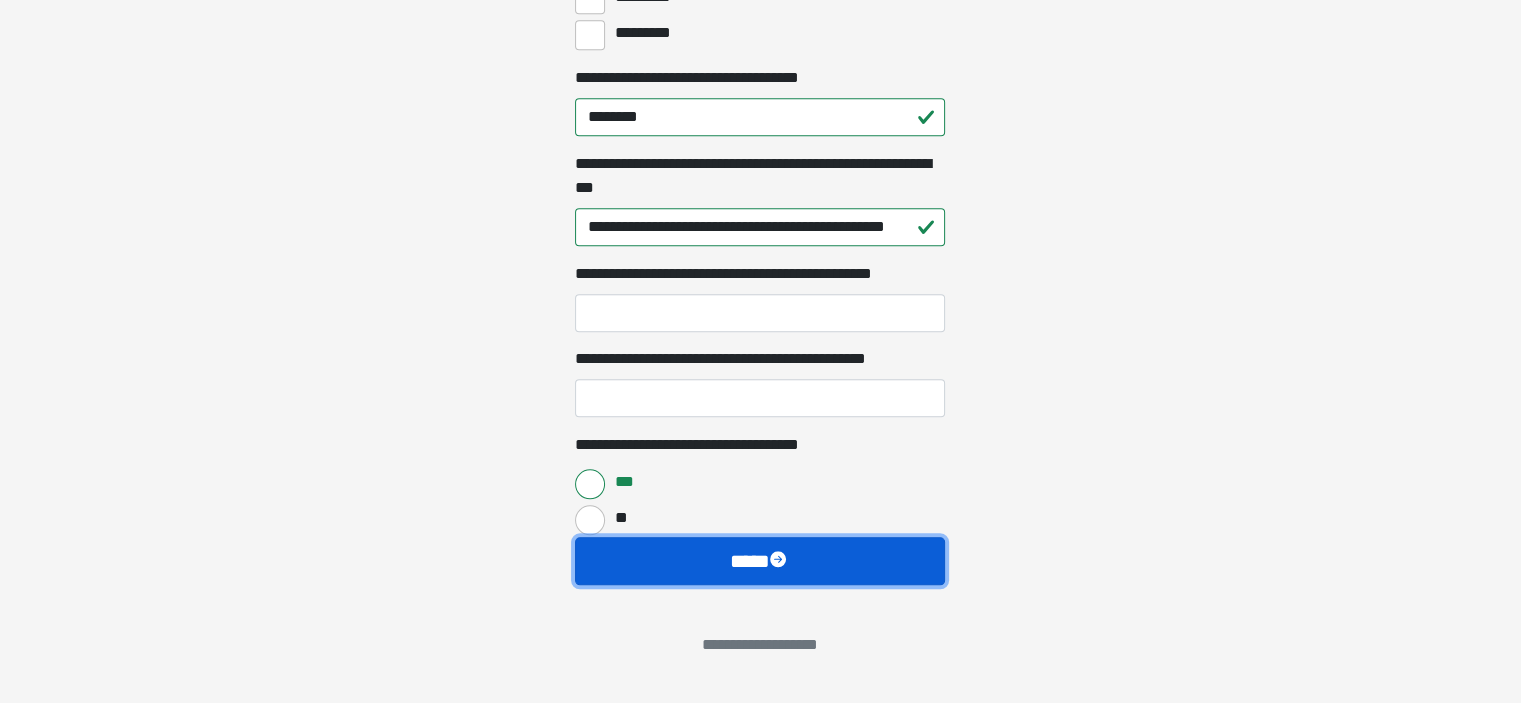click on "****" at bounding box center [760, 561] 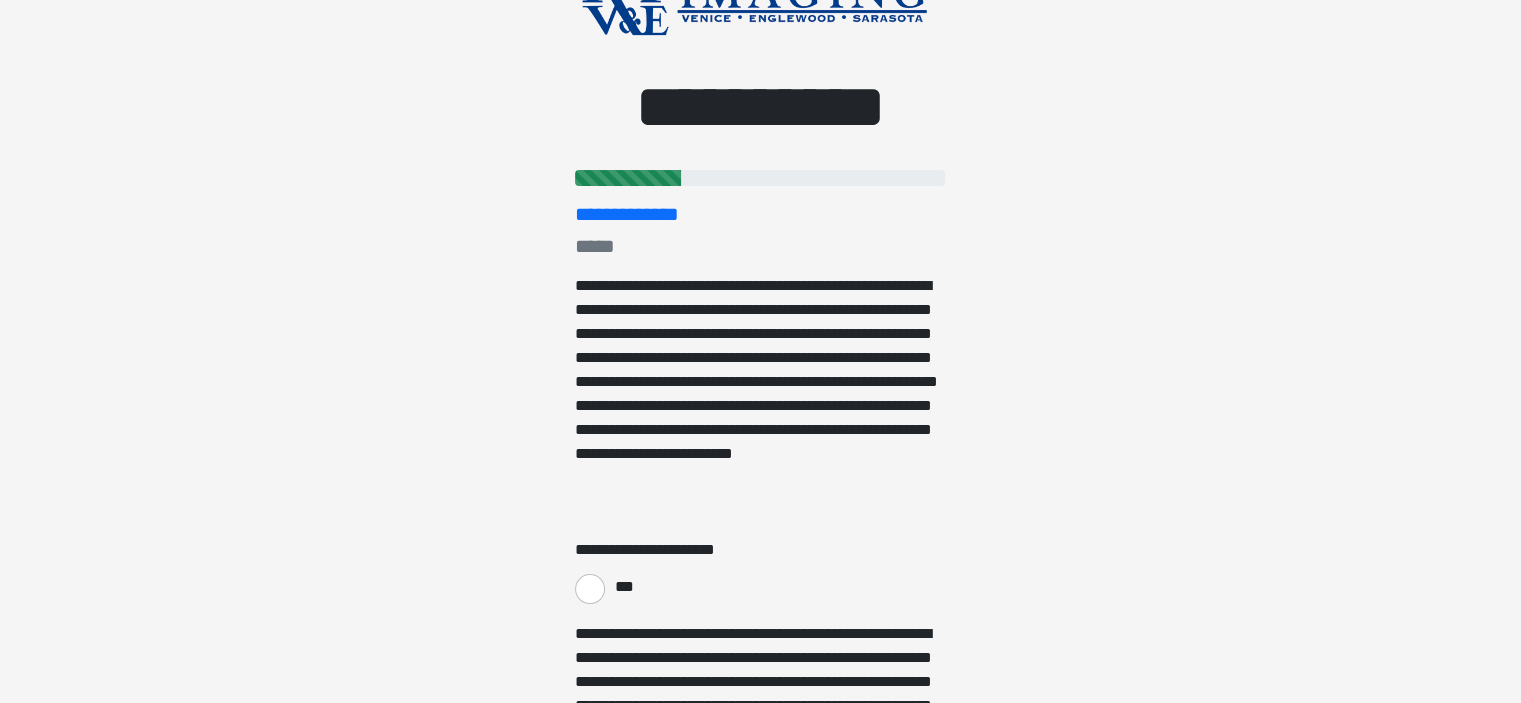 scroll, scrollTop: 0, scrollLeft: 0, axis: both 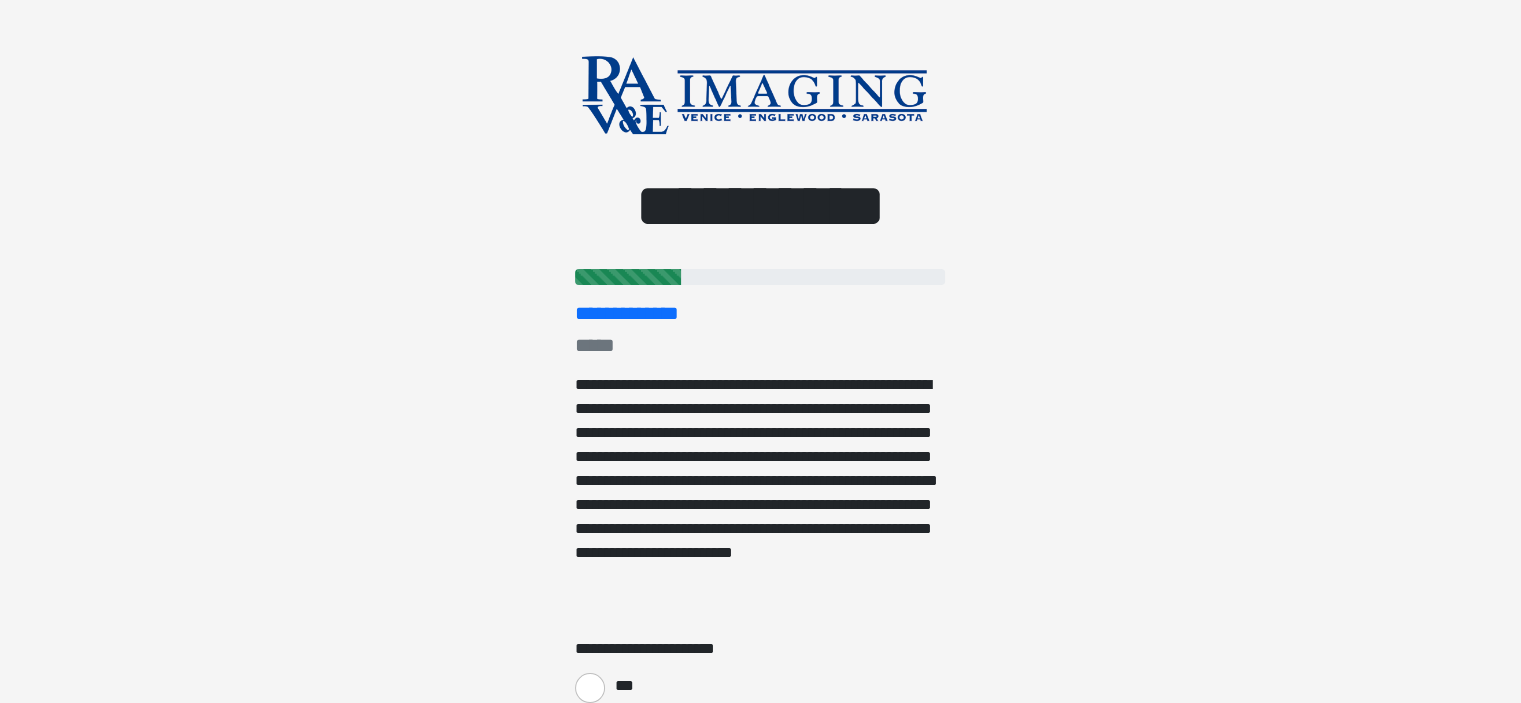 type 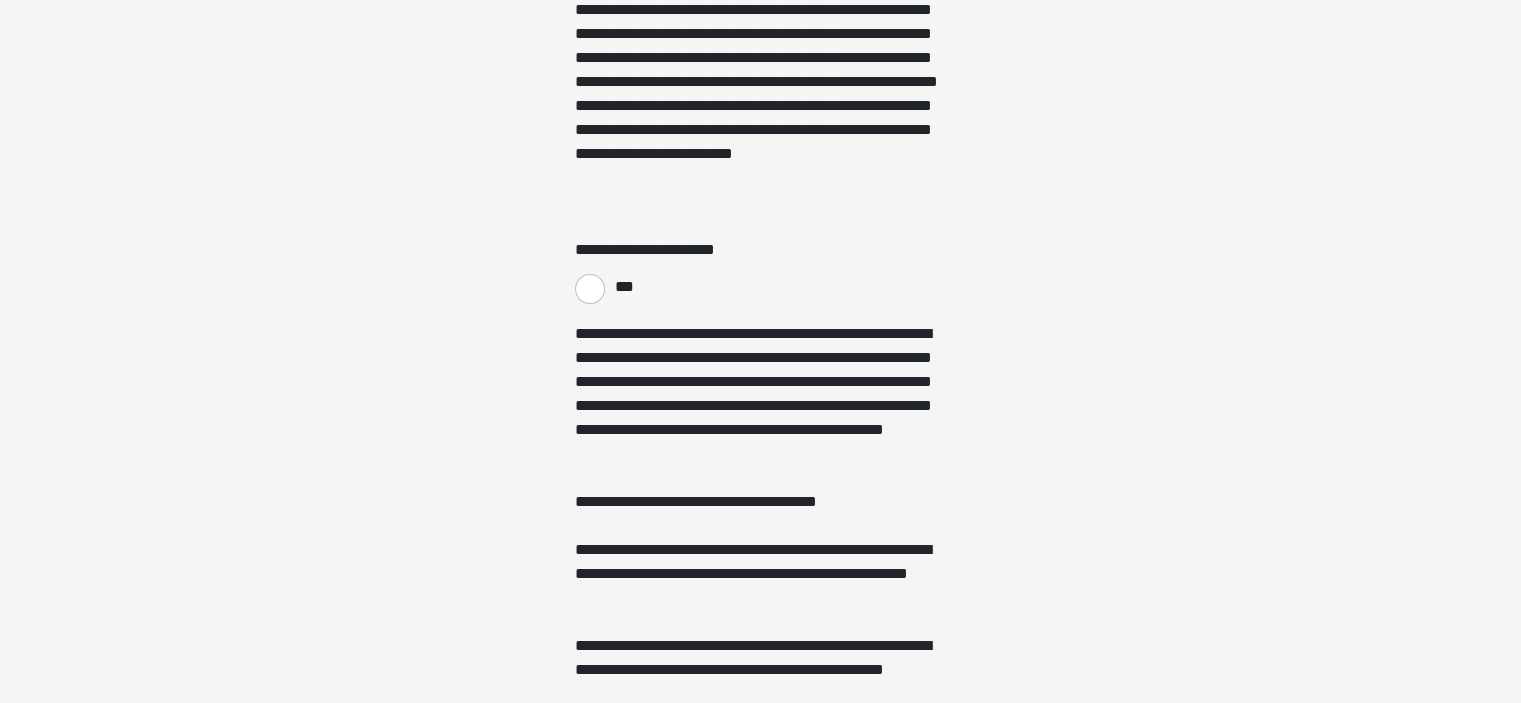 scroll, scrollTop: 400, scrollLeft: 0, axis: vertical 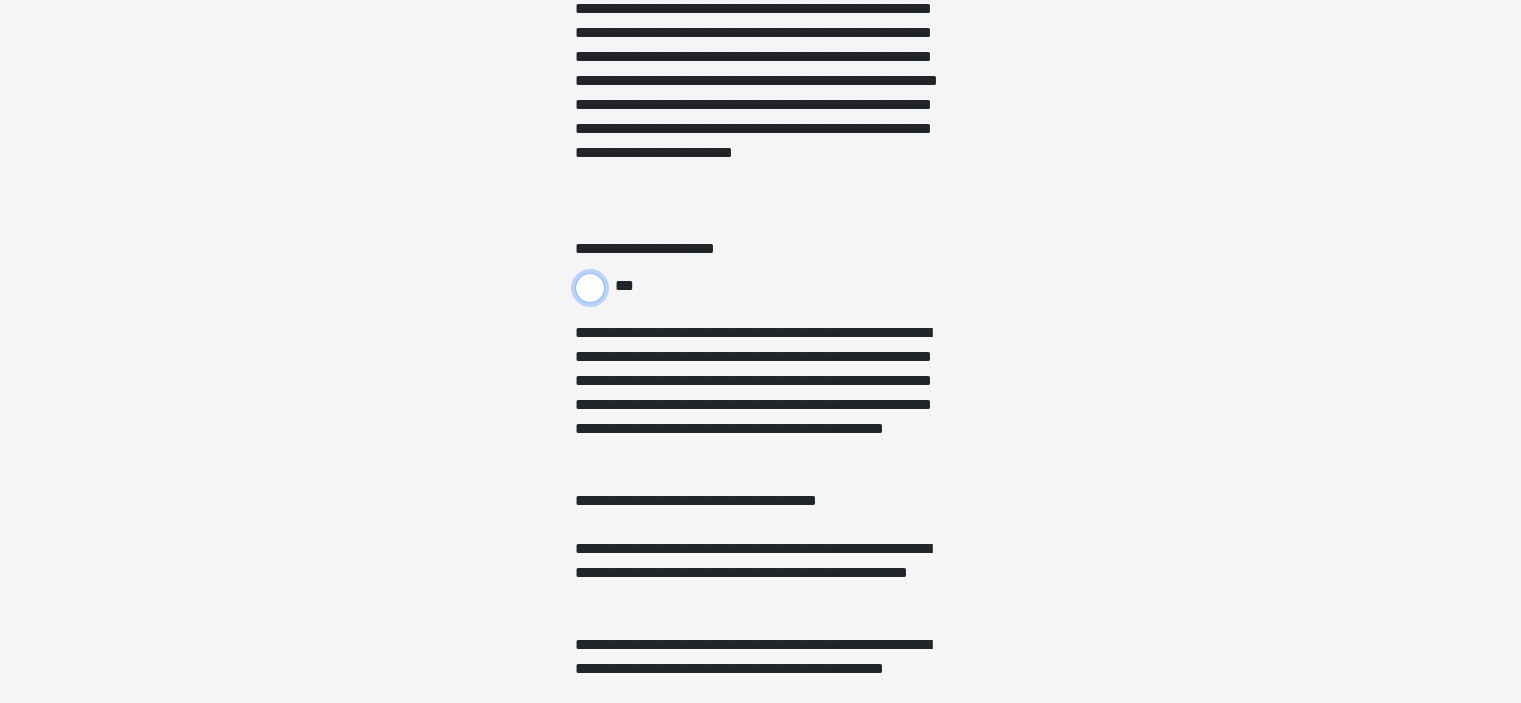 click on "***" at bounding box center (590, 288) 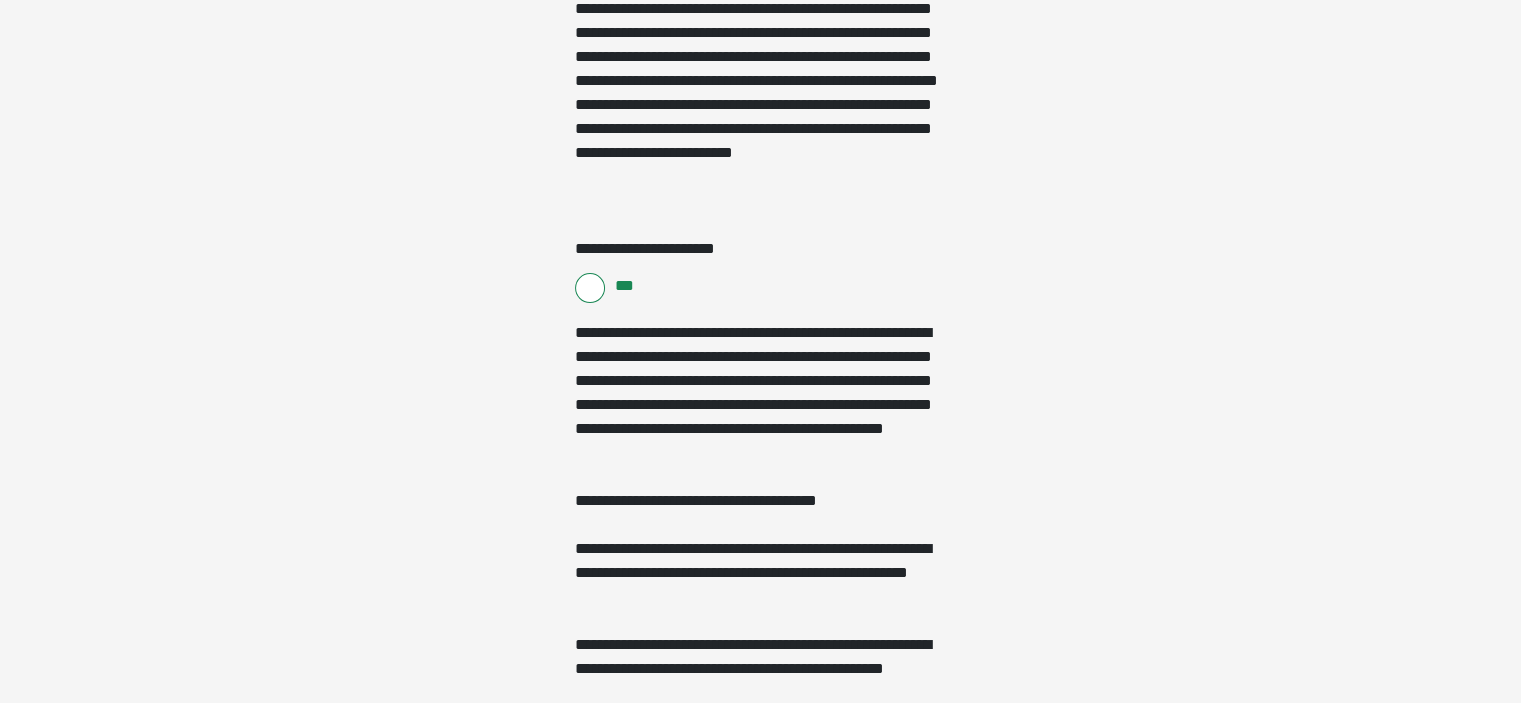 click on "**********" at bounding box center (760, -49) 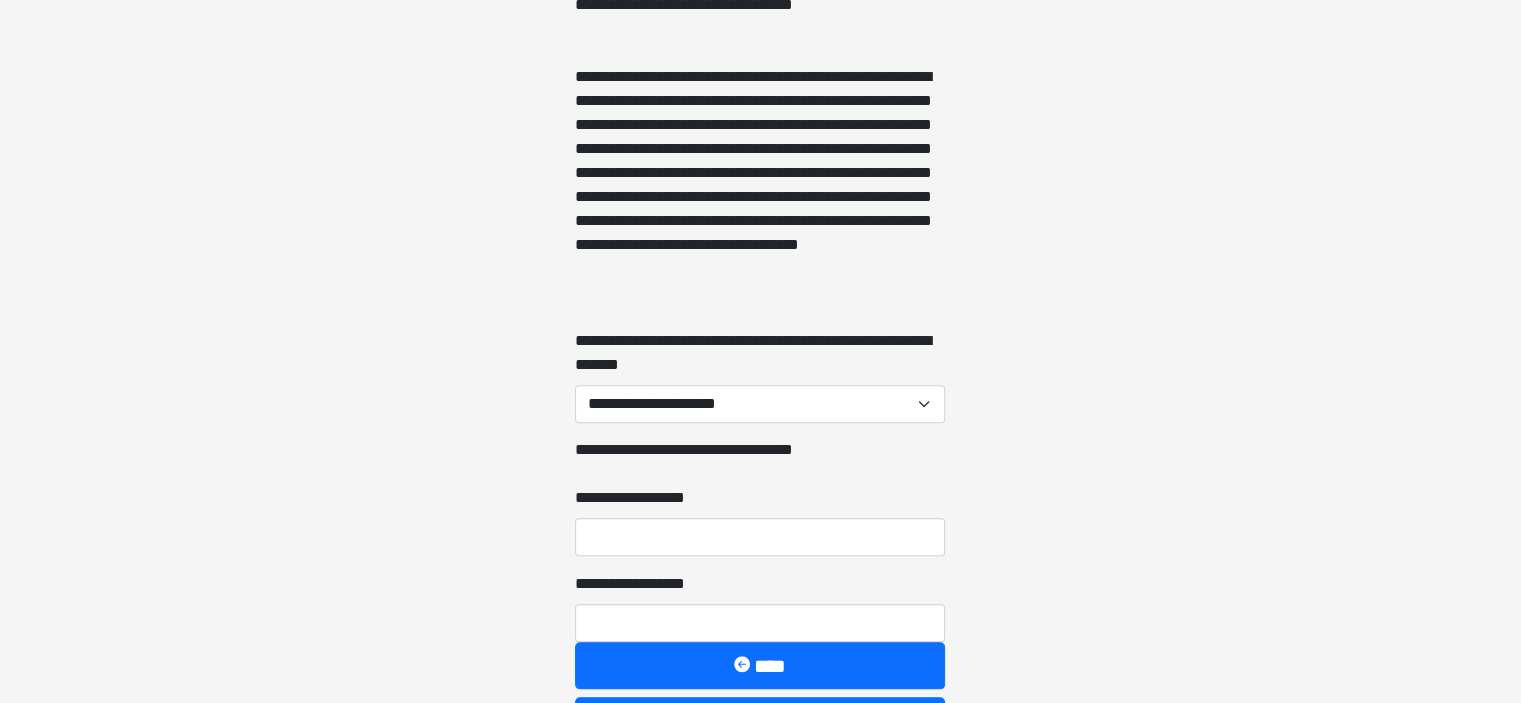 scroll, scrollTop: 1904, scrollLeft: 0, axis: vertical 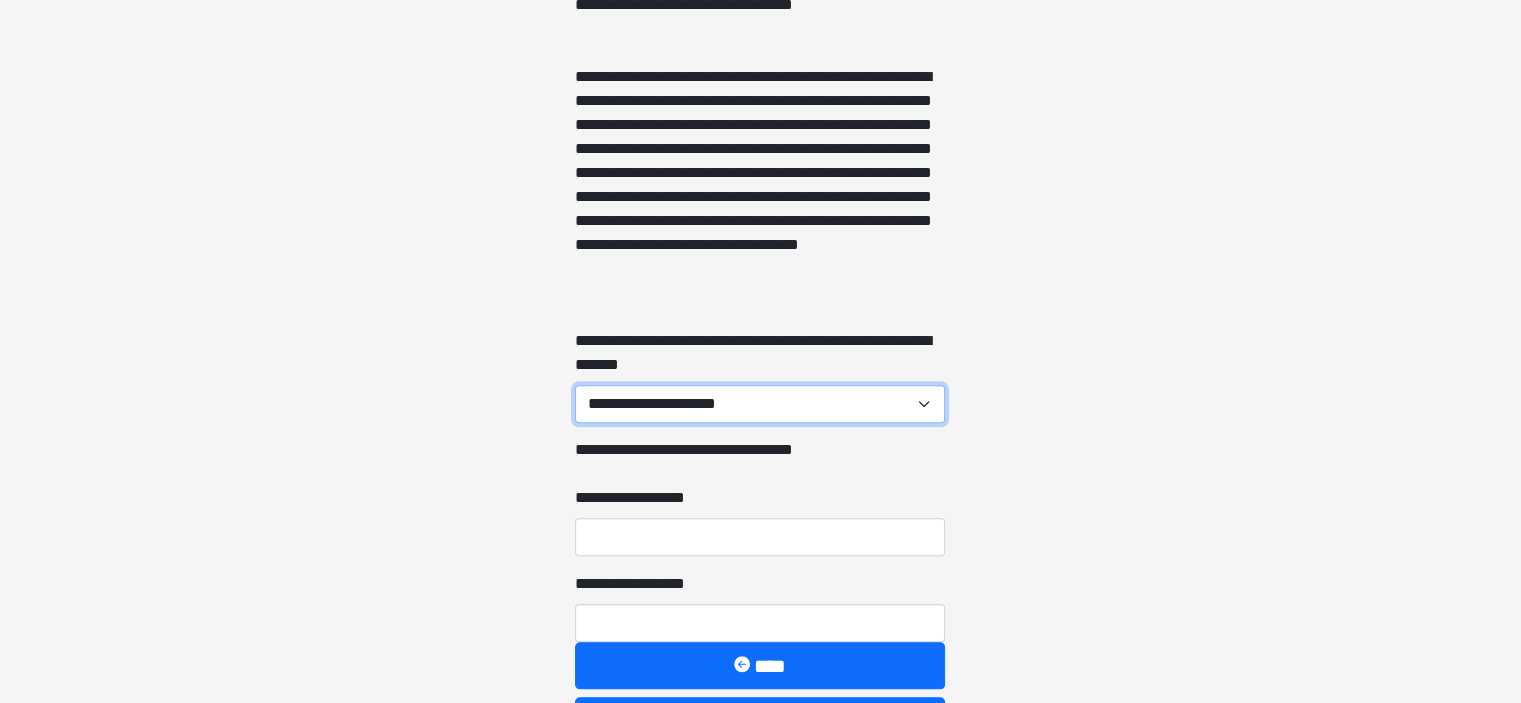 click on "**********" at bounding box center [760, 404] 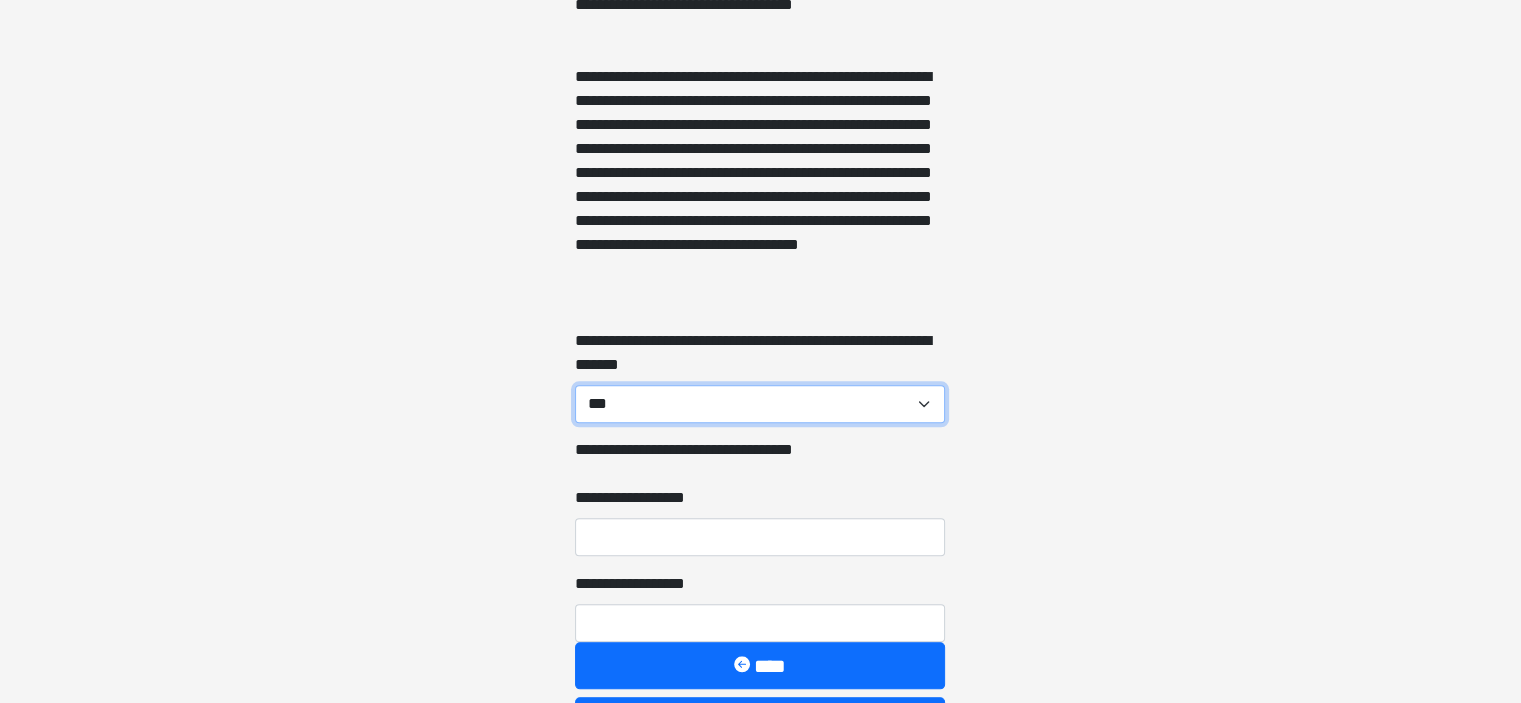 click on "**********" at bounding box center [760, 404] 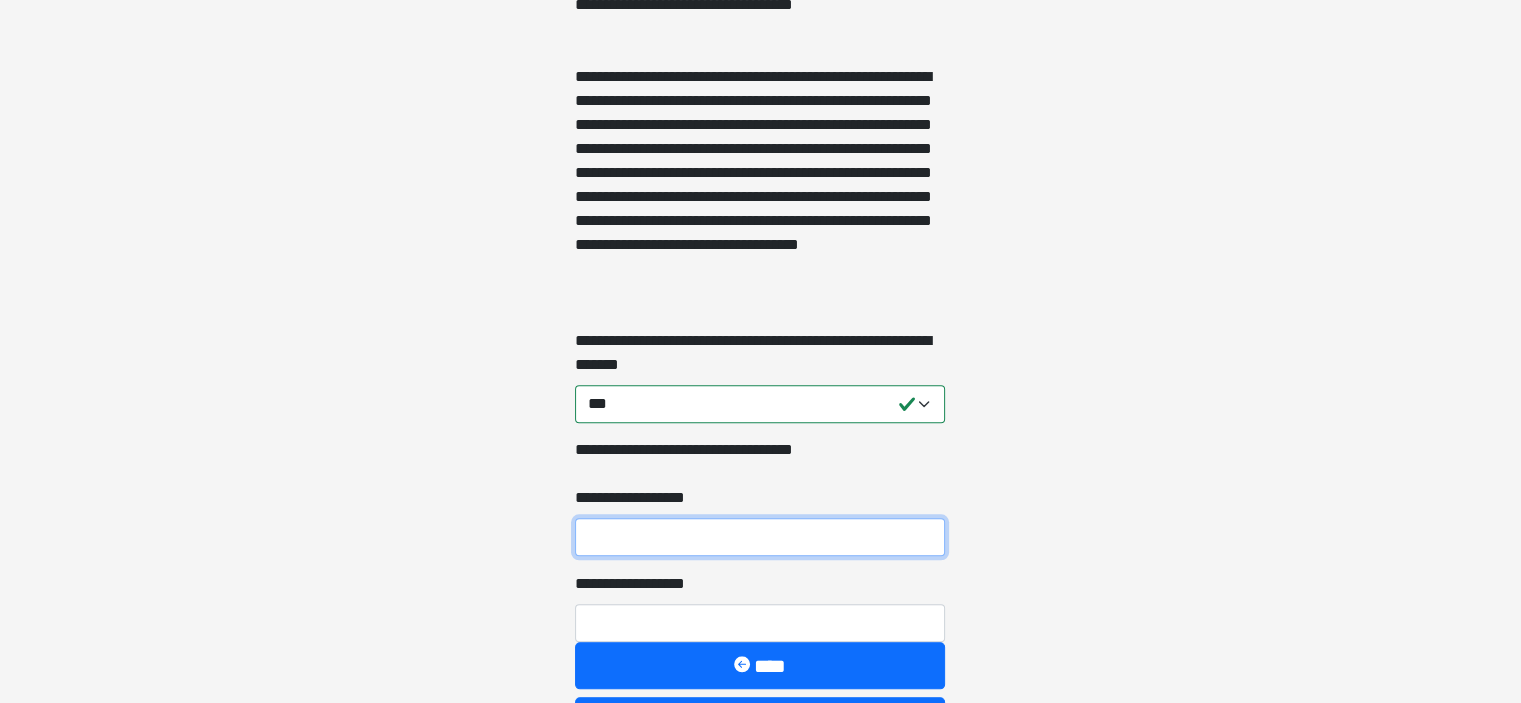 click on "**********" at bounding box center (760, 537) 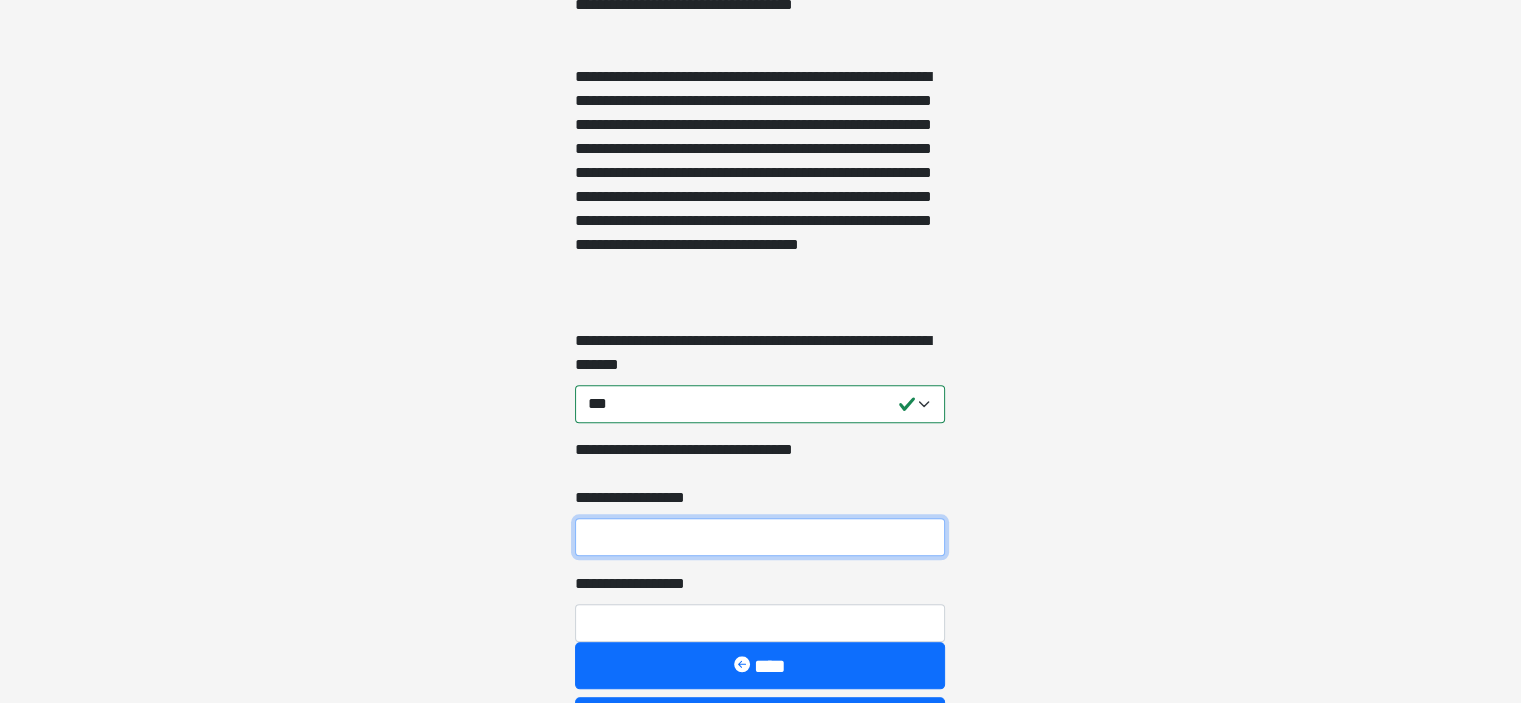type on "**********" 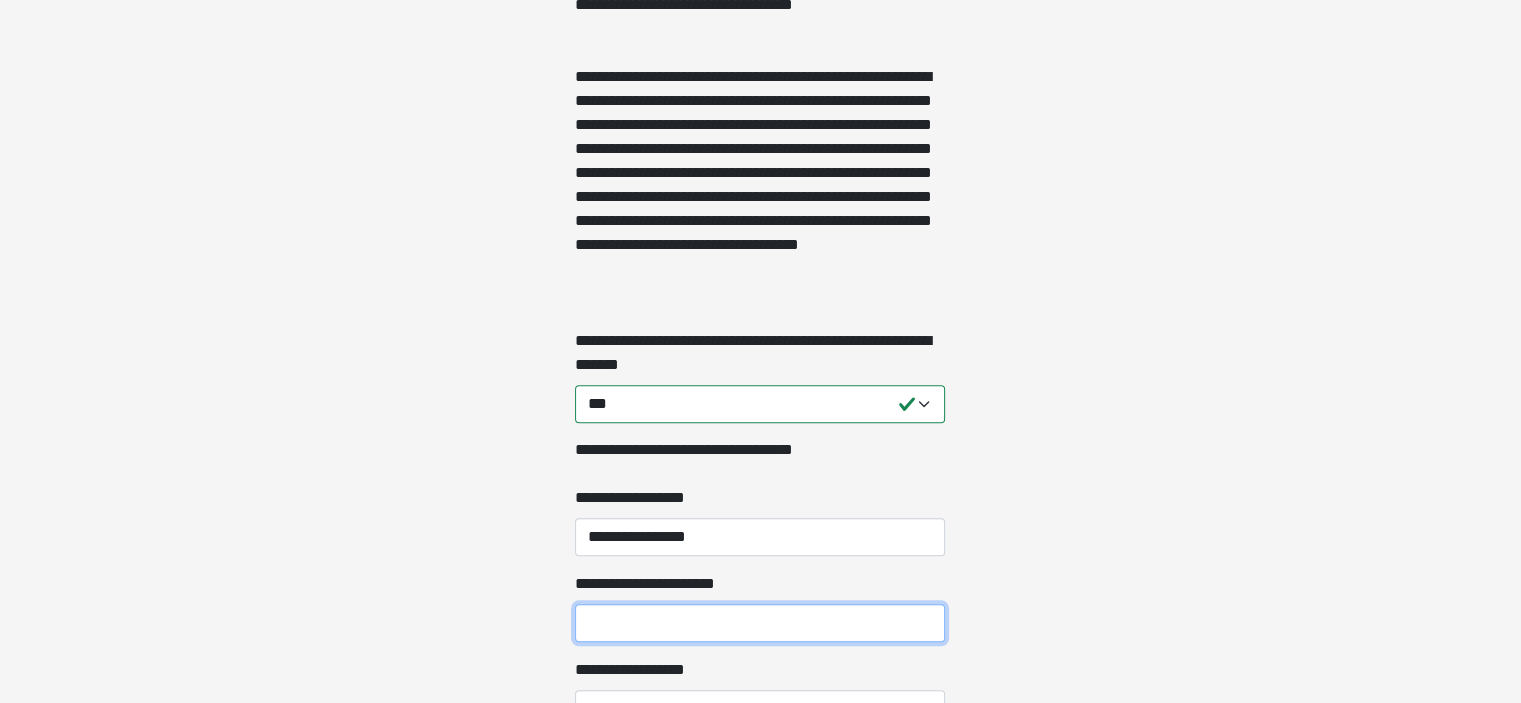 click on "**********" at bounding box center (760, 623) 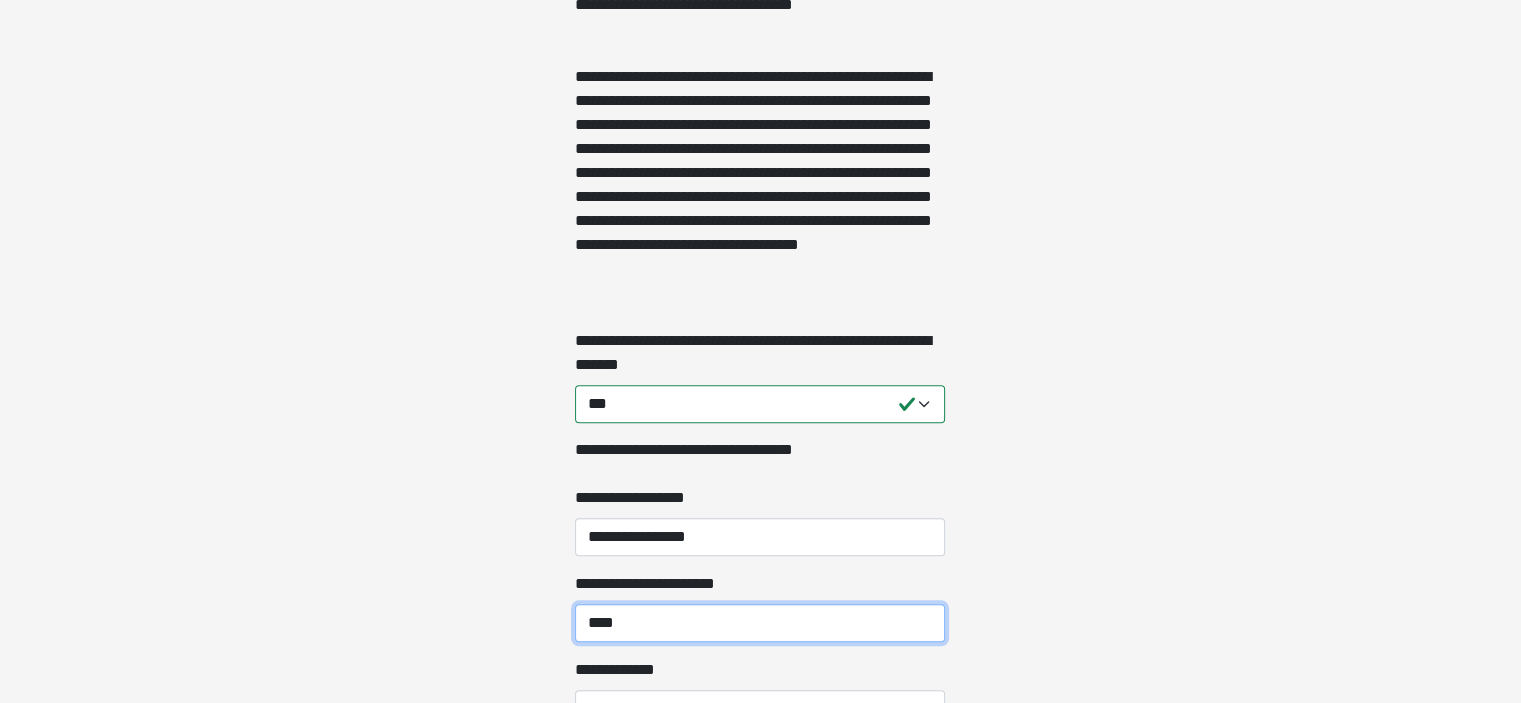 type on "****" 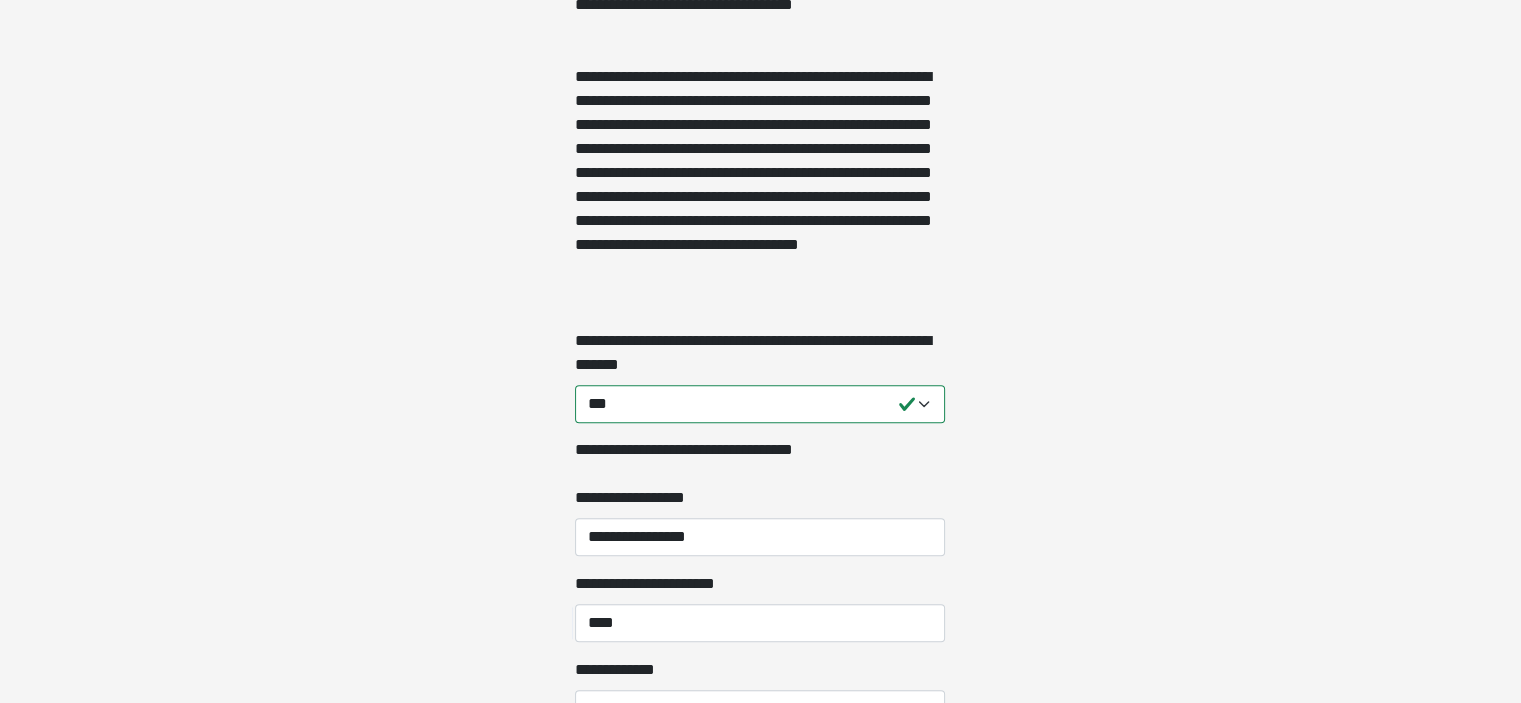 click on "**********" at bounding box center [760, -1553] 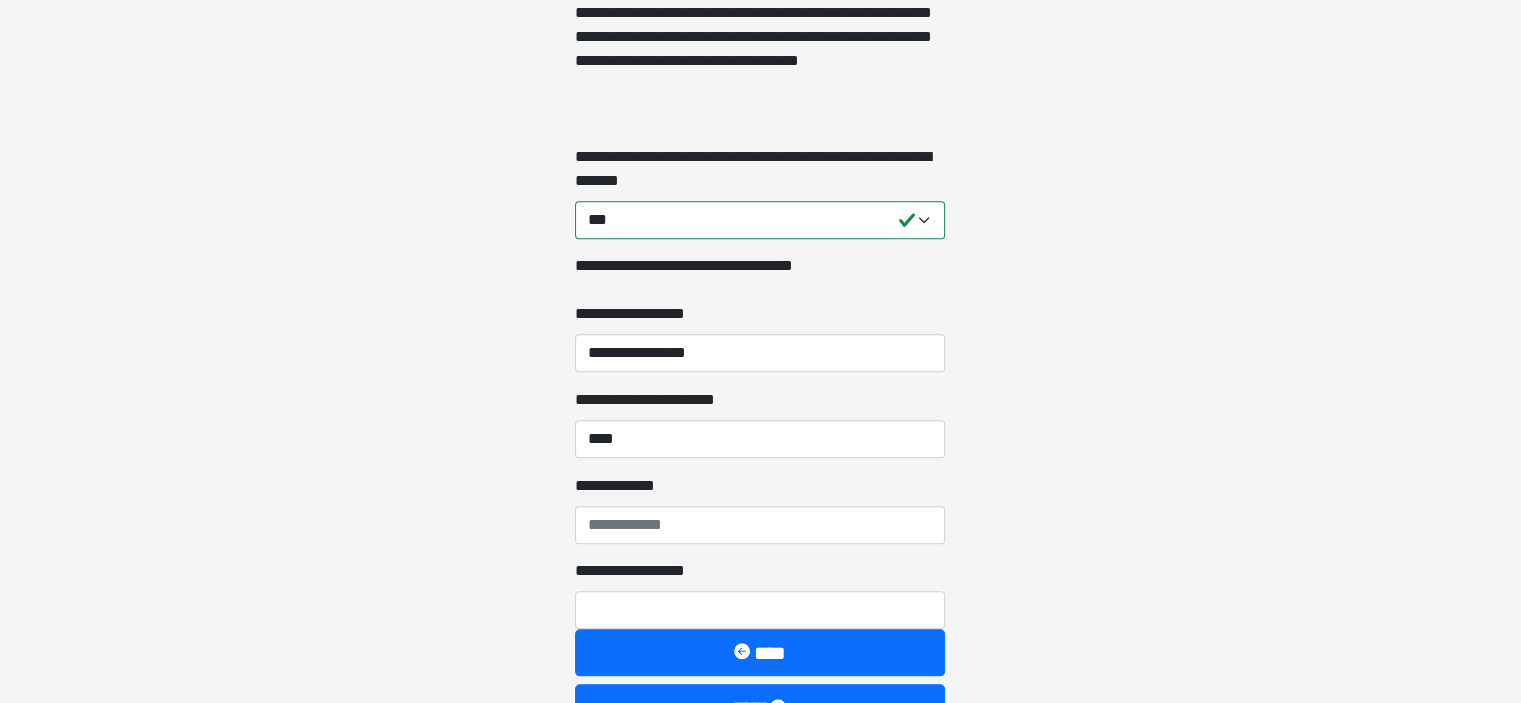 scroll, scrollTop: 2144, scrollLeft: 0, axis: vertical 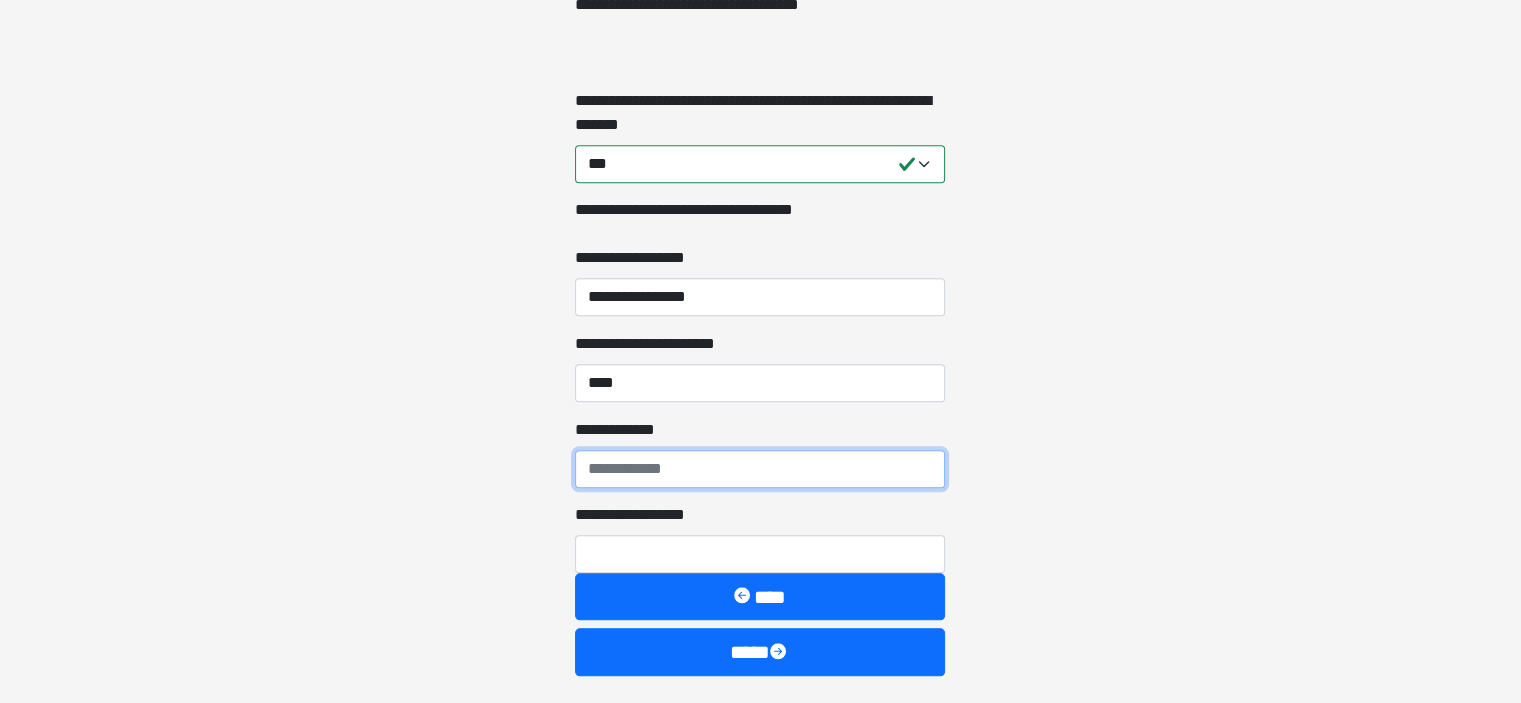 click on "**********" at bounding box center [760, 469] 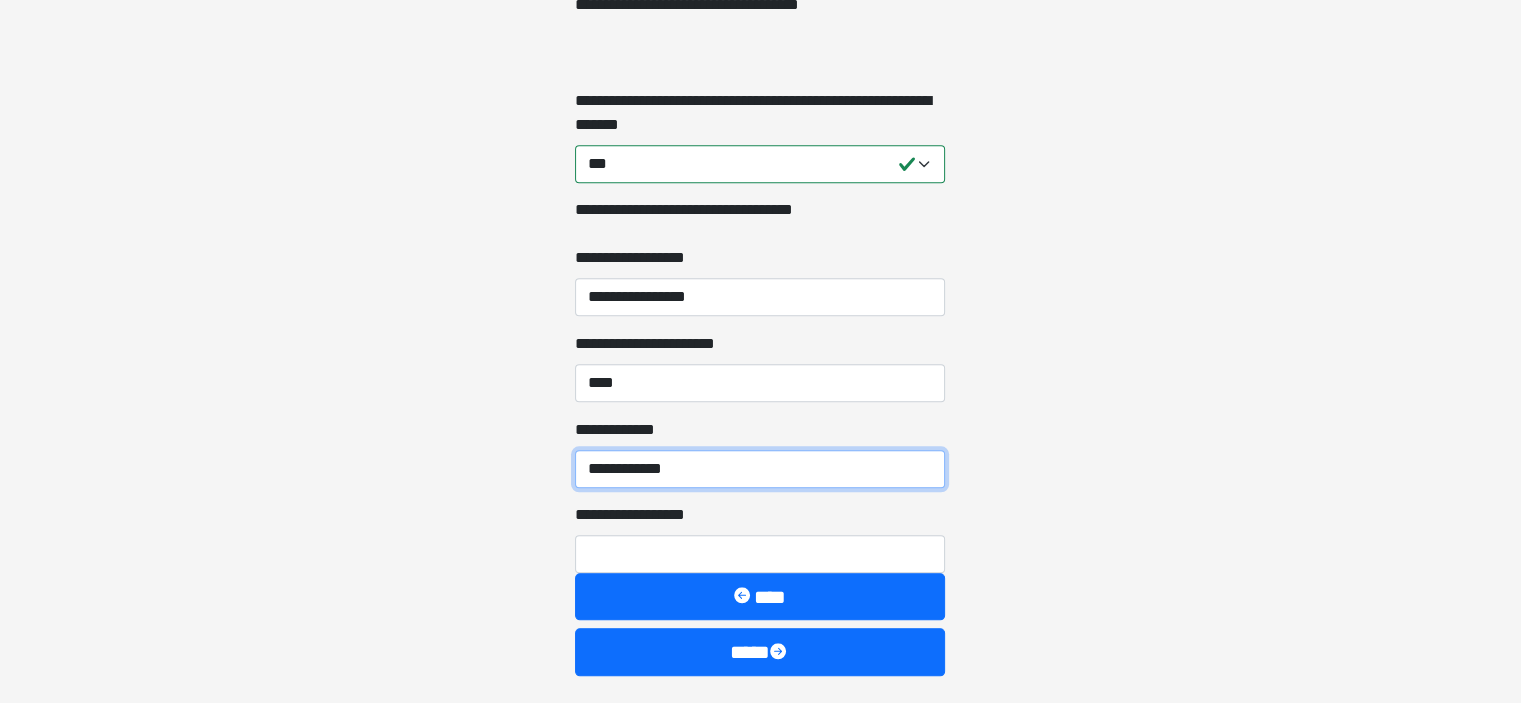 type on "**********" 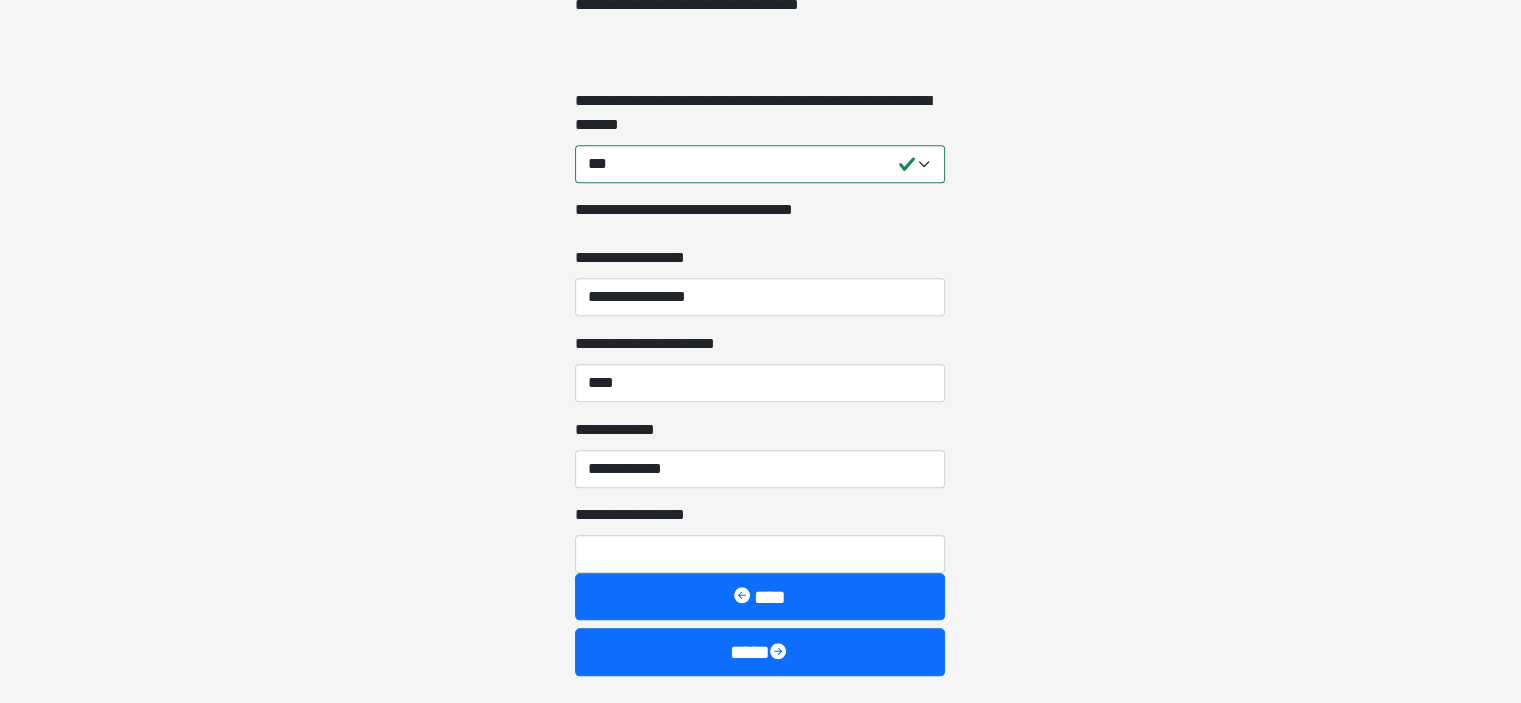click on "**********" at bounding box center [760, -1793] 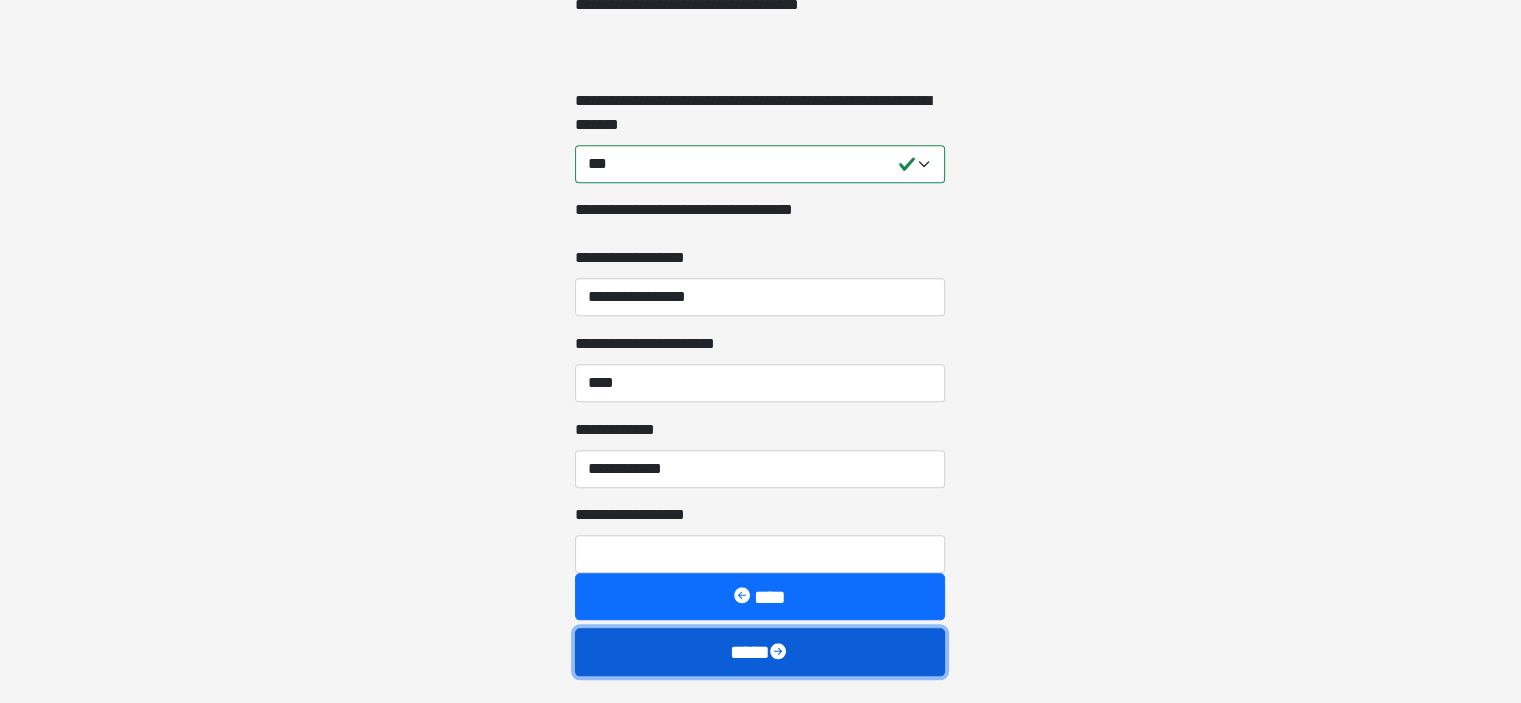 click on "****" at bounding box center (760, 652) 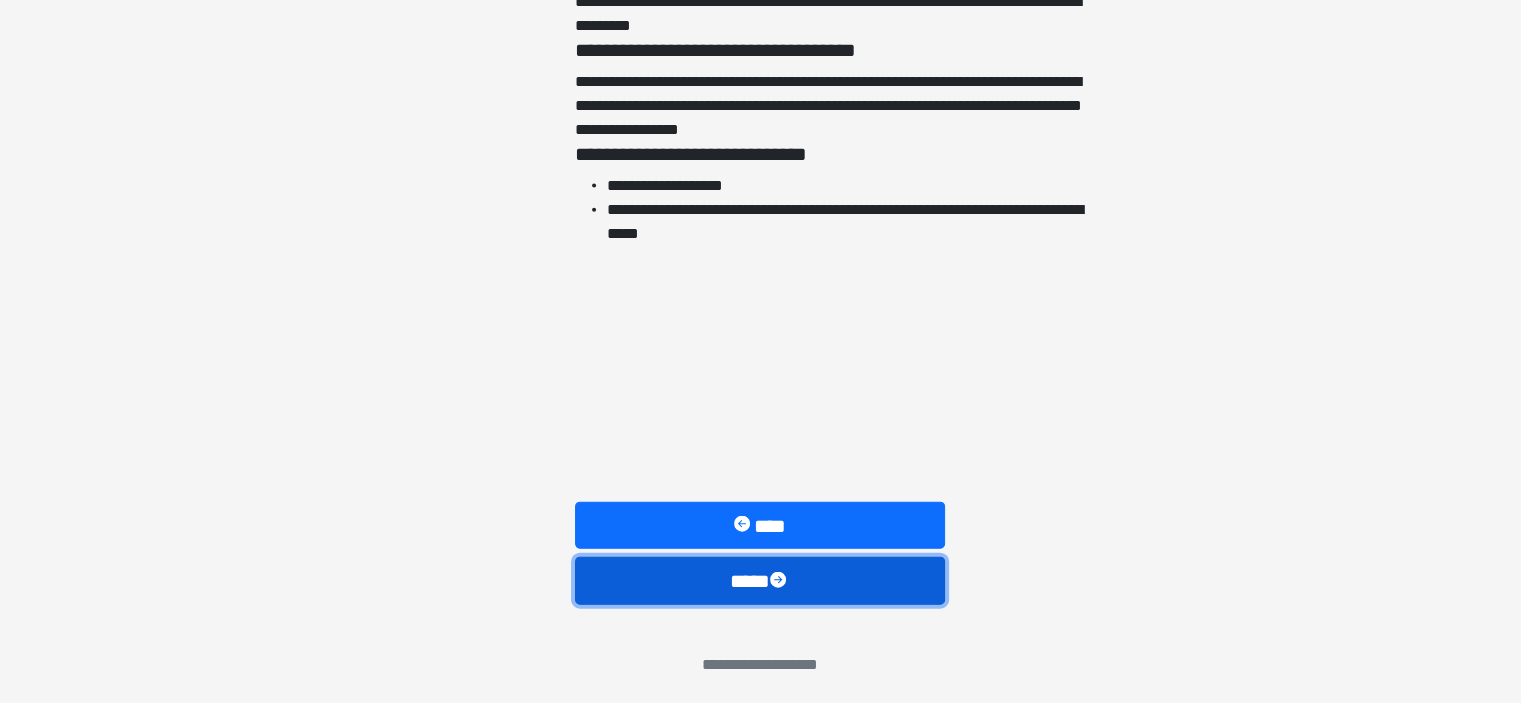 scroll, scrollTop: 4564, scrollLeft: 0, axis: vertical 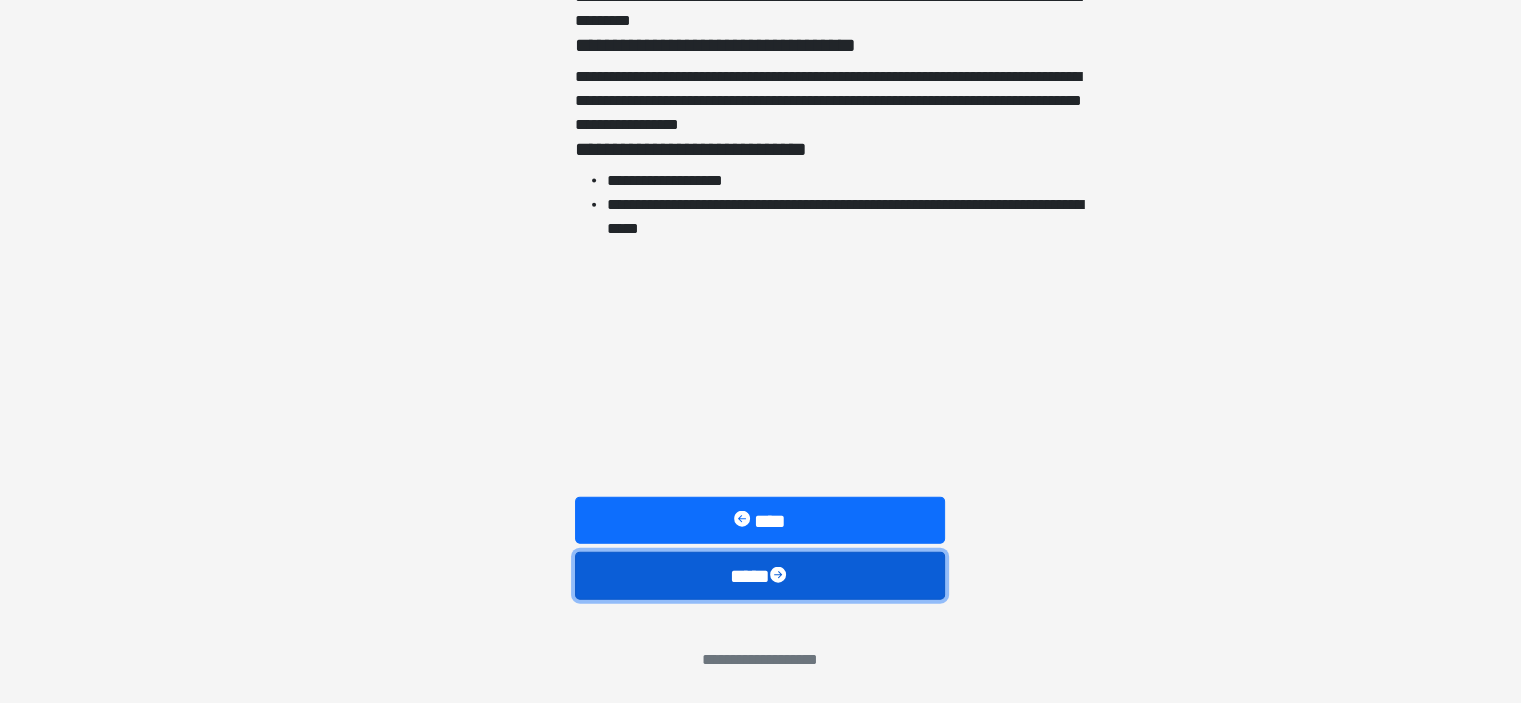 click on "****" at bounding box center (760, 576) 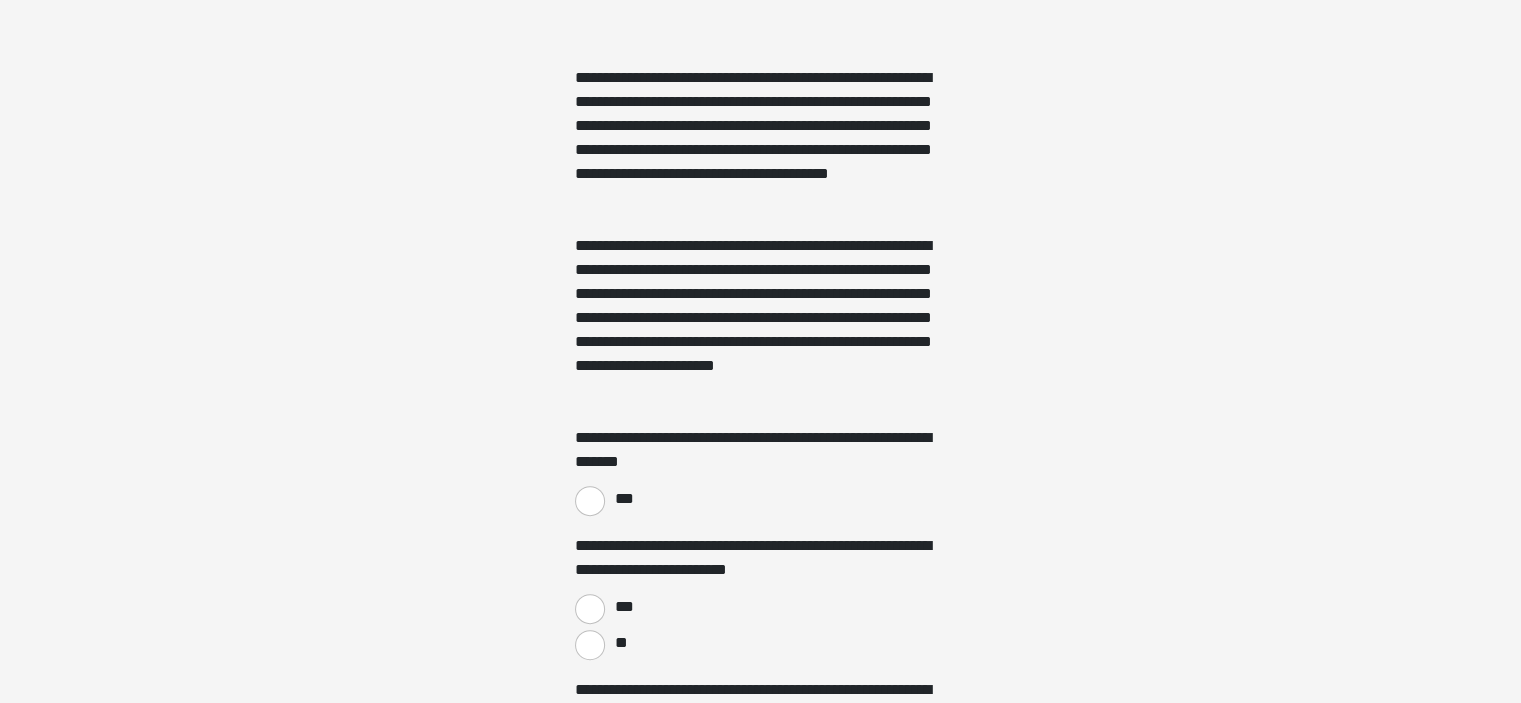 scroll, scrollTop: 1080, scrollLeft: 0, axis: vertical 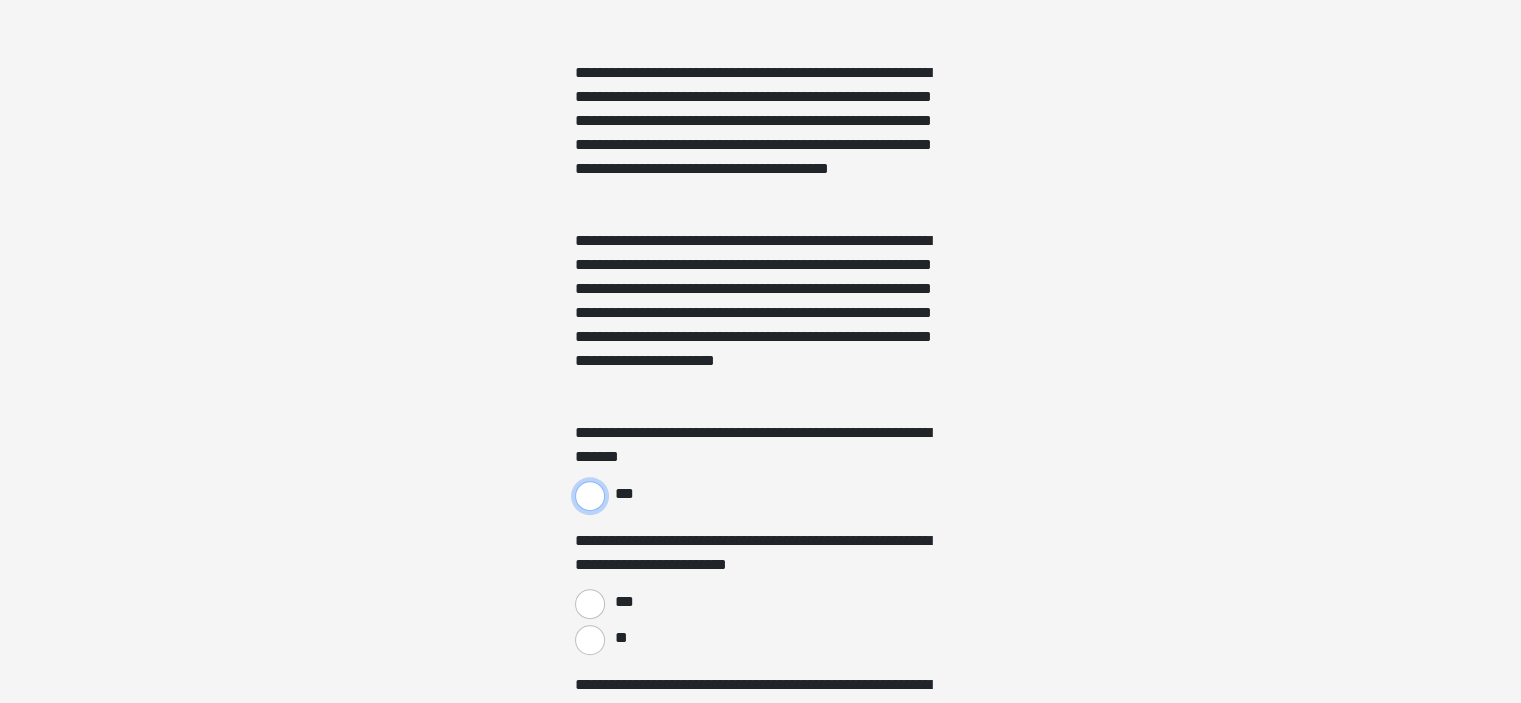 click on "***" at bounding box center [590, 496] 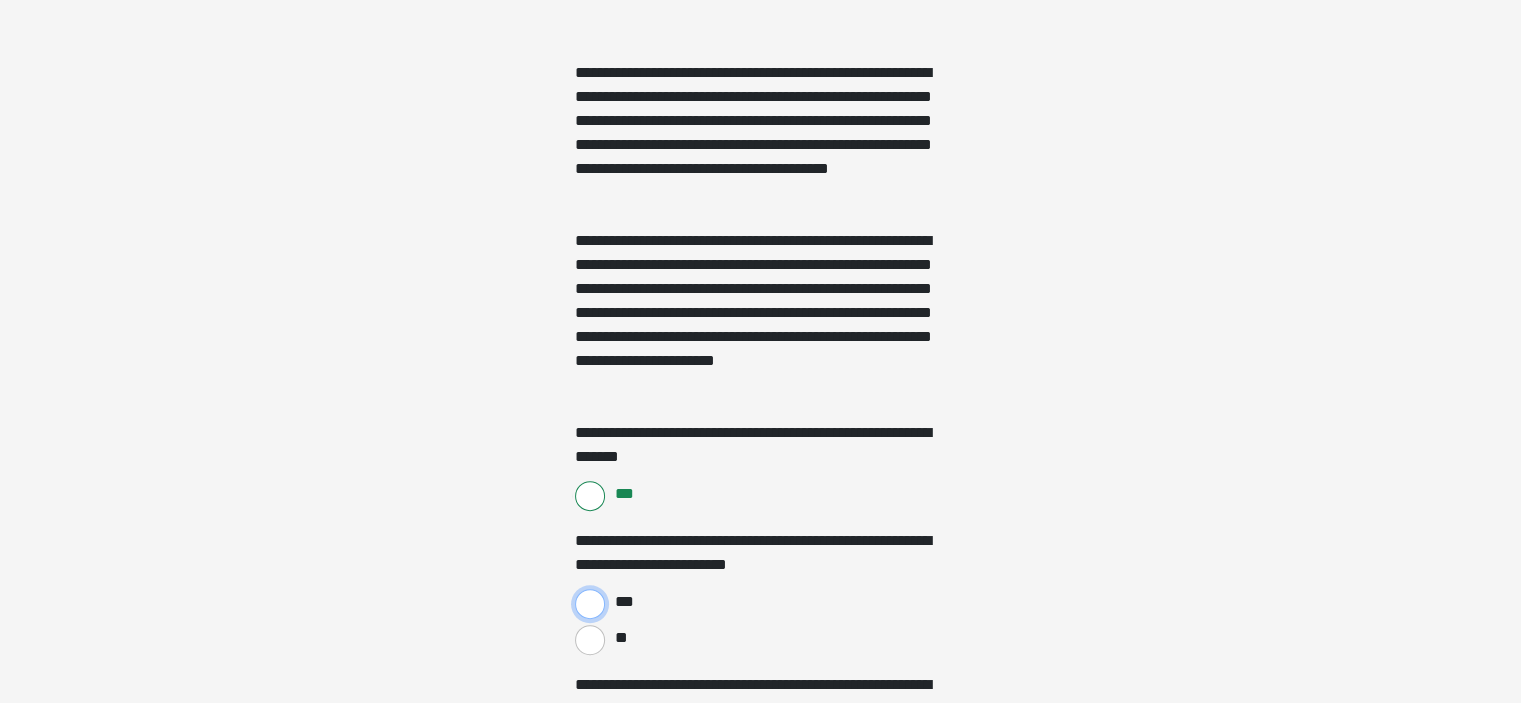 click on "***" at bounding box center (590, 604) 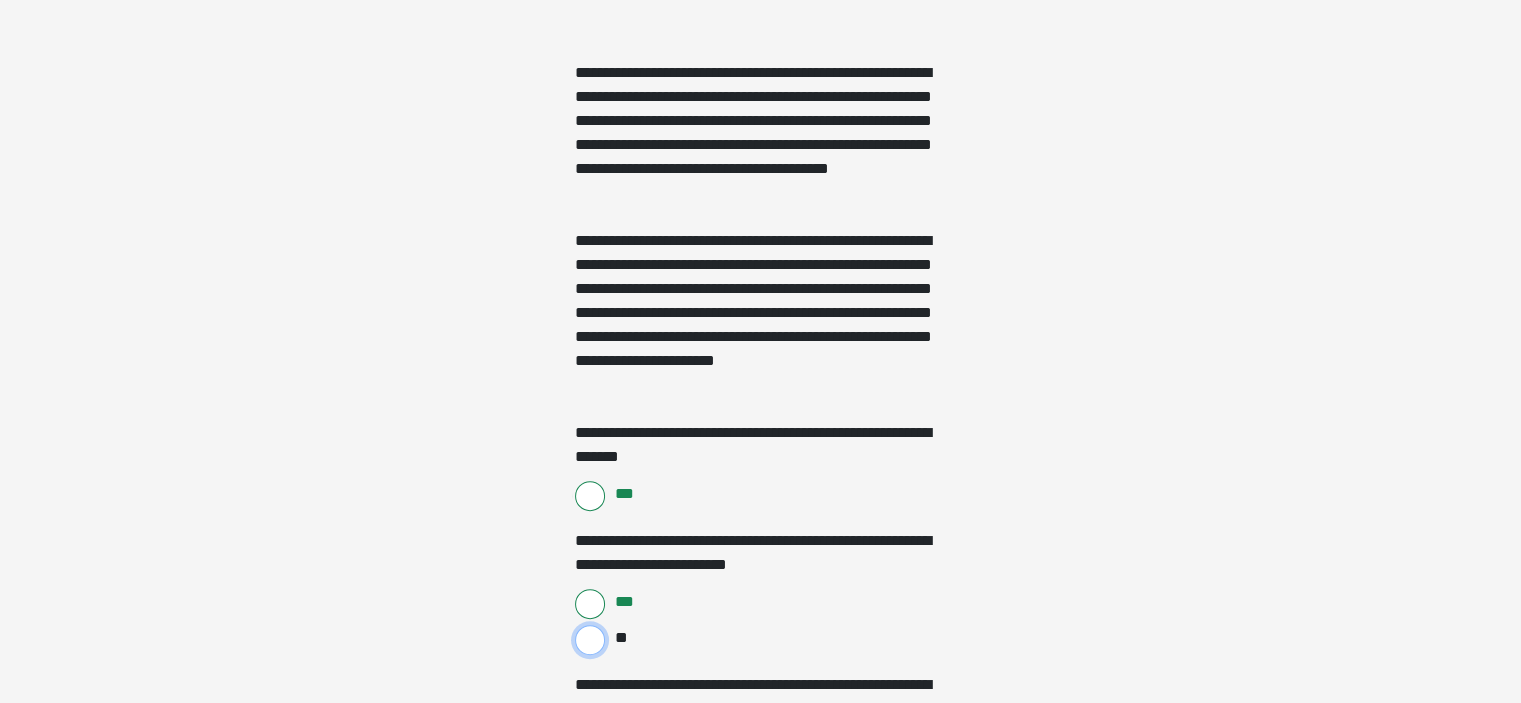 click on "**" at bounding box center [590, 640] 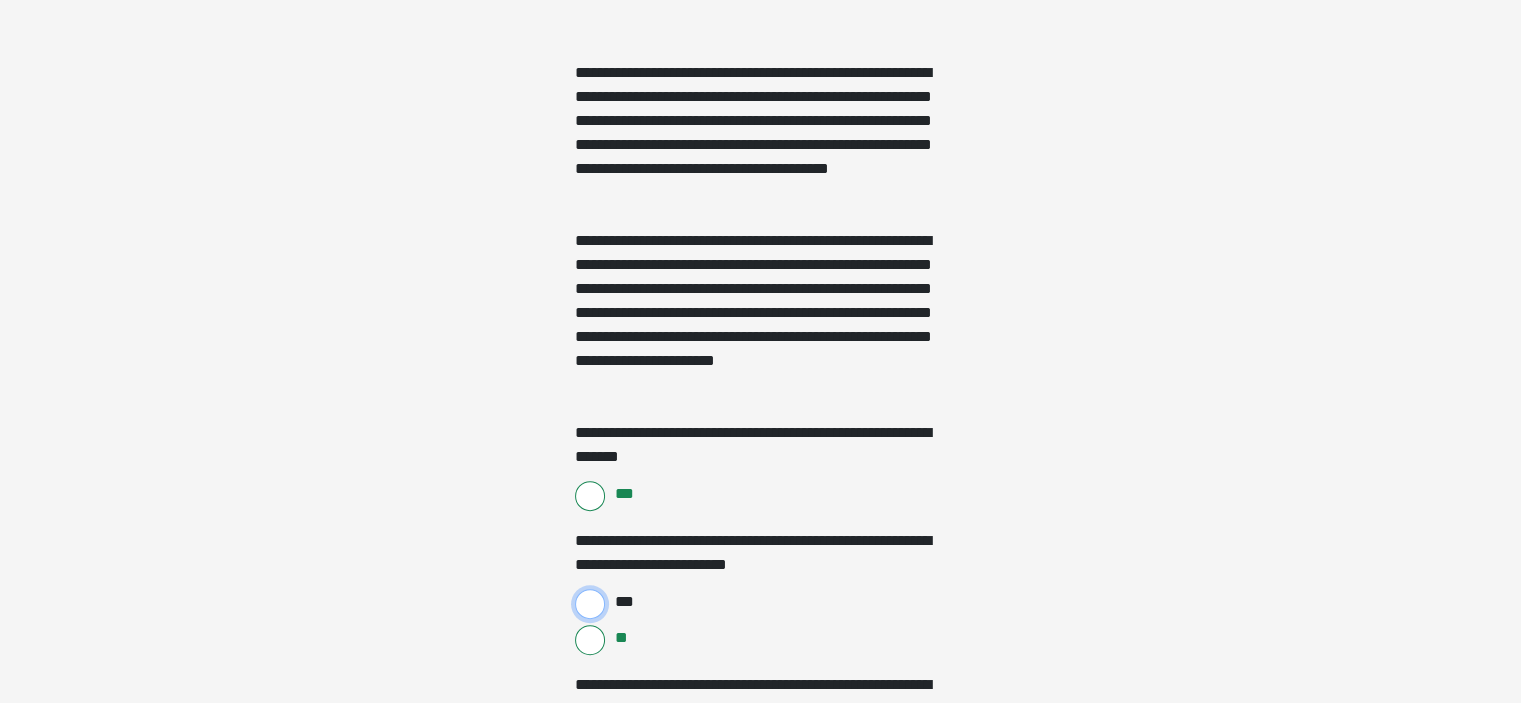 click on "***" at bounding box center [590, 604] 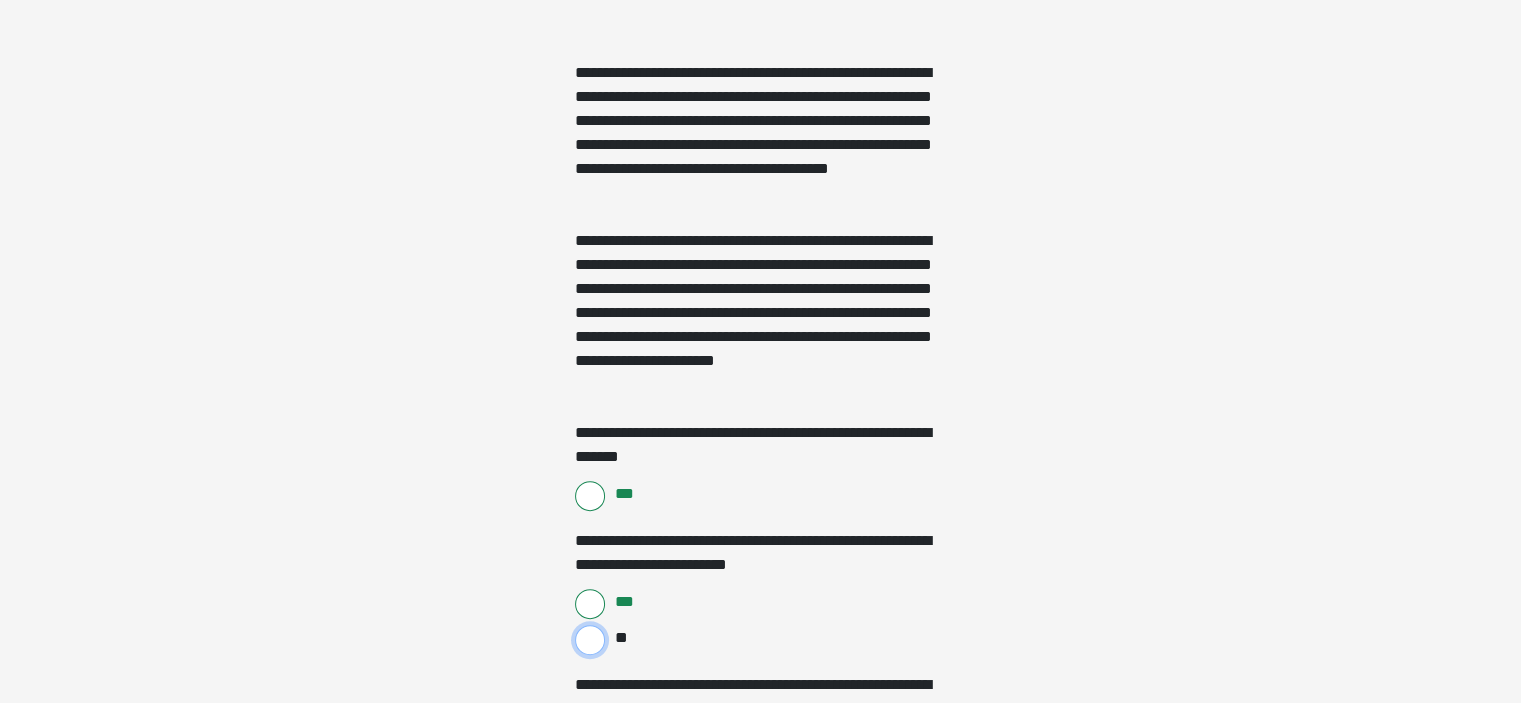 click on "**" at bounding box center [590, 640] 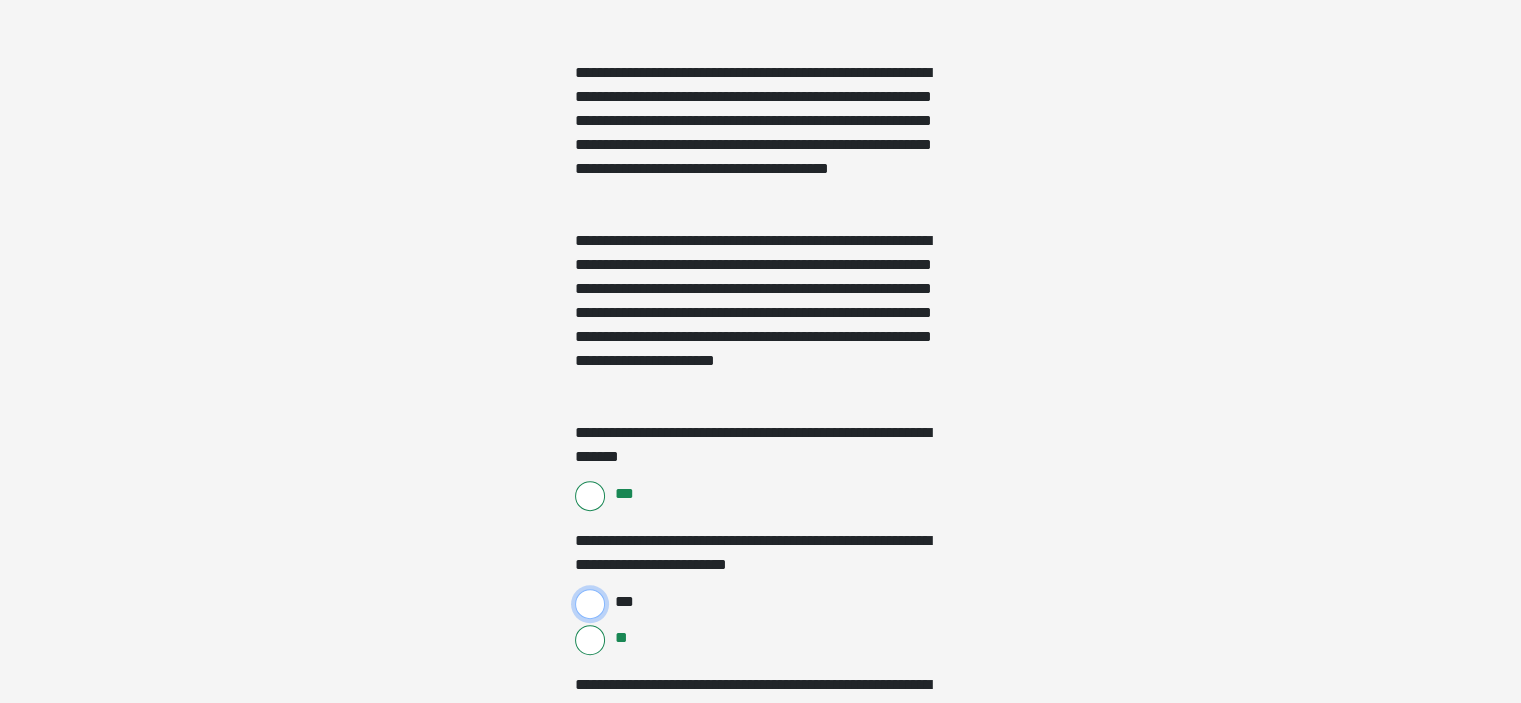 click on "***" at bounding box center (590, 604) 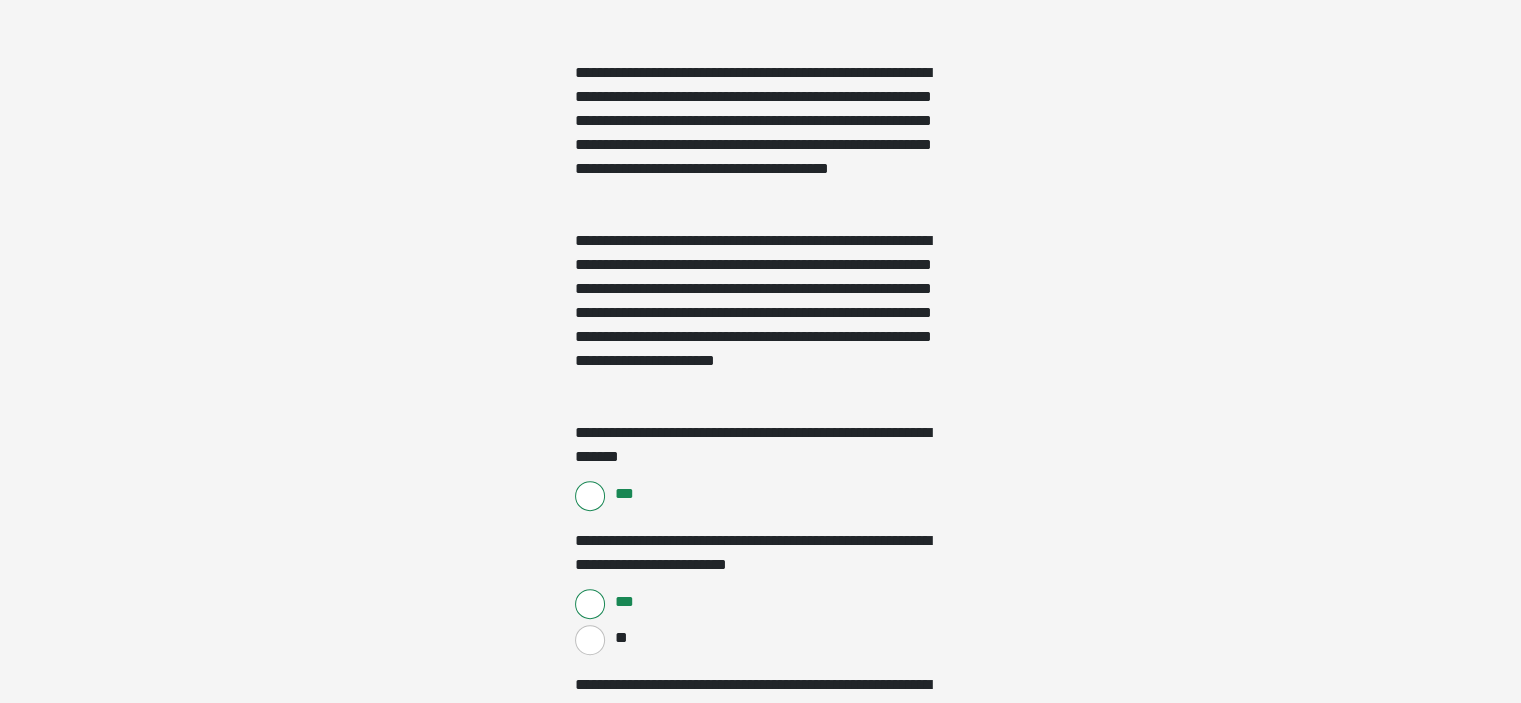 click on "**********" at bounding box center (760, 553) 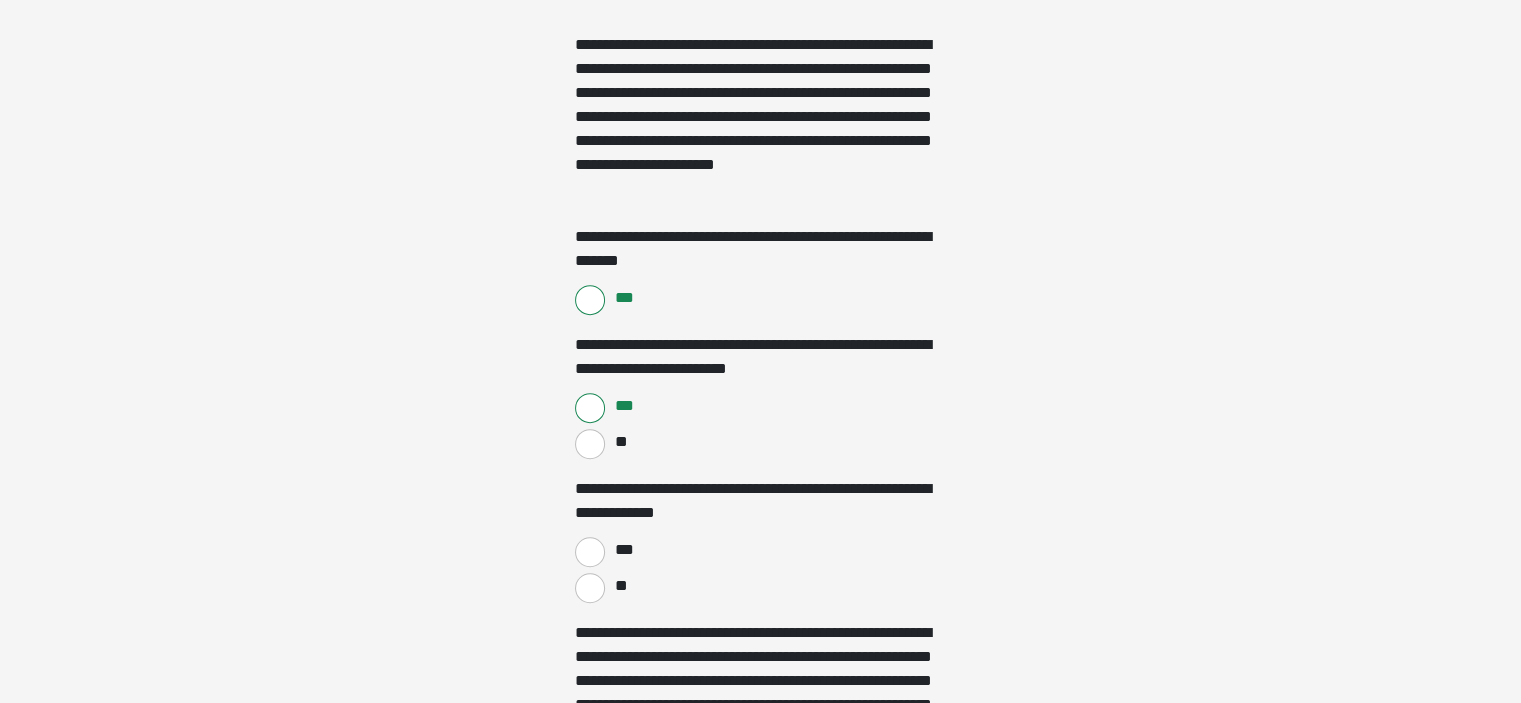 scroll, scrollTop: 1280, scrollLeft: 0, axis: vertical 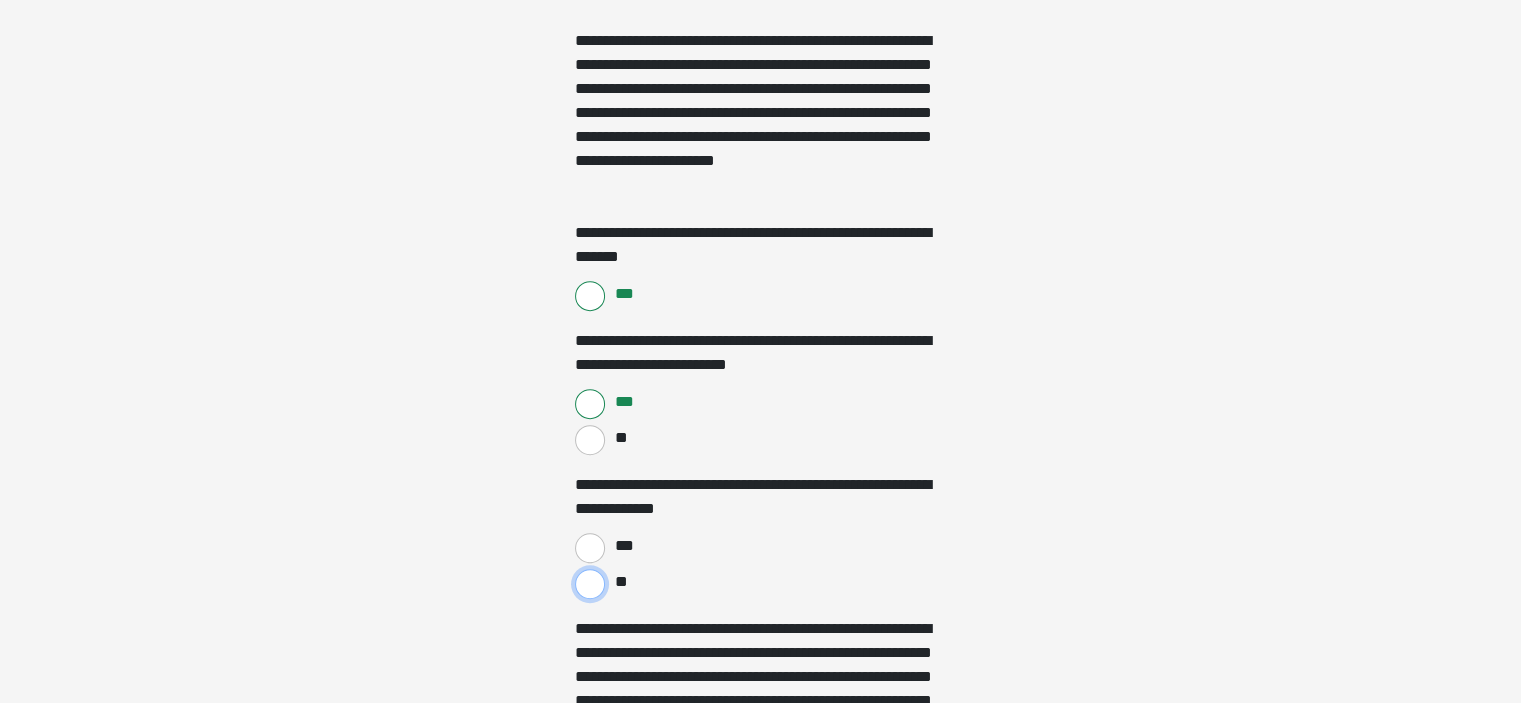 click on "**" at bounding box center (590, 584) 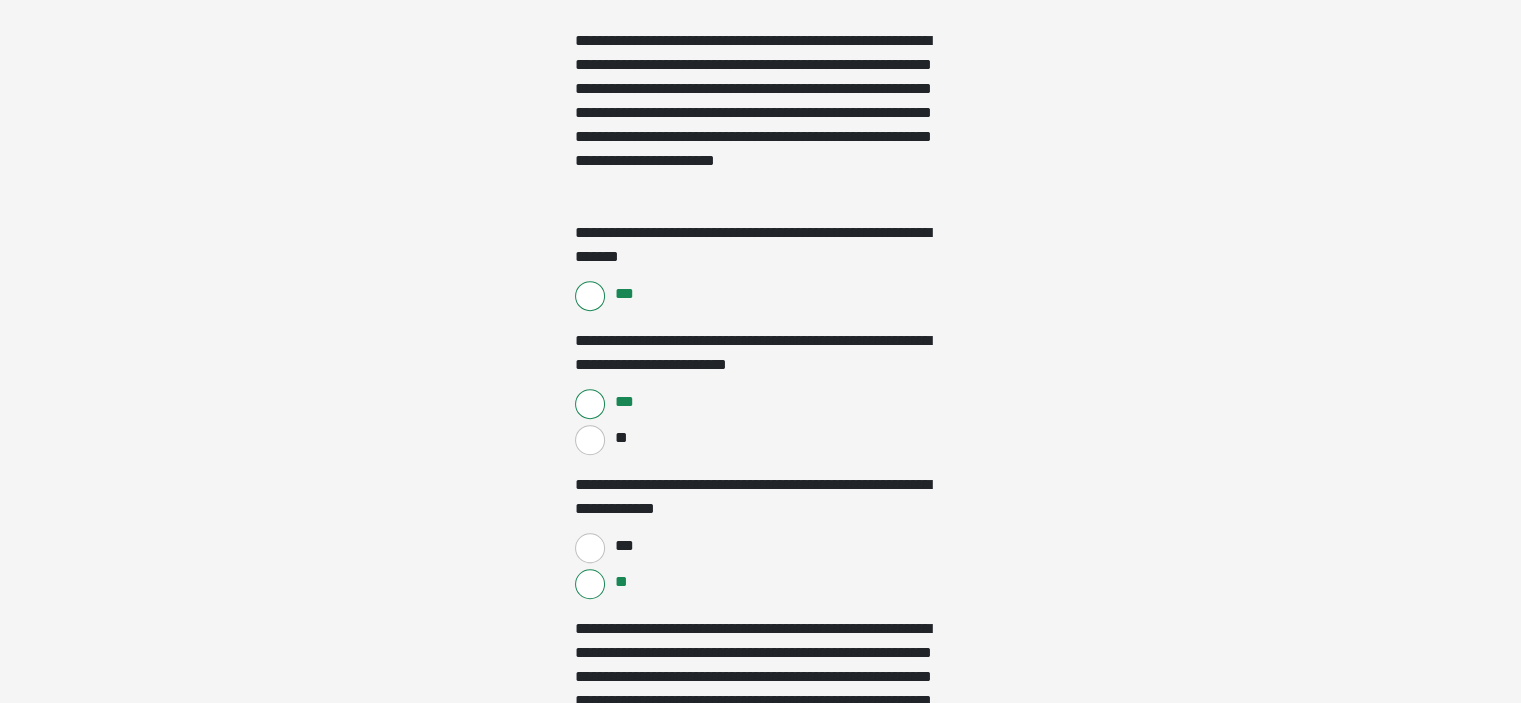 click on "**********" at bounding box center [760, -929] 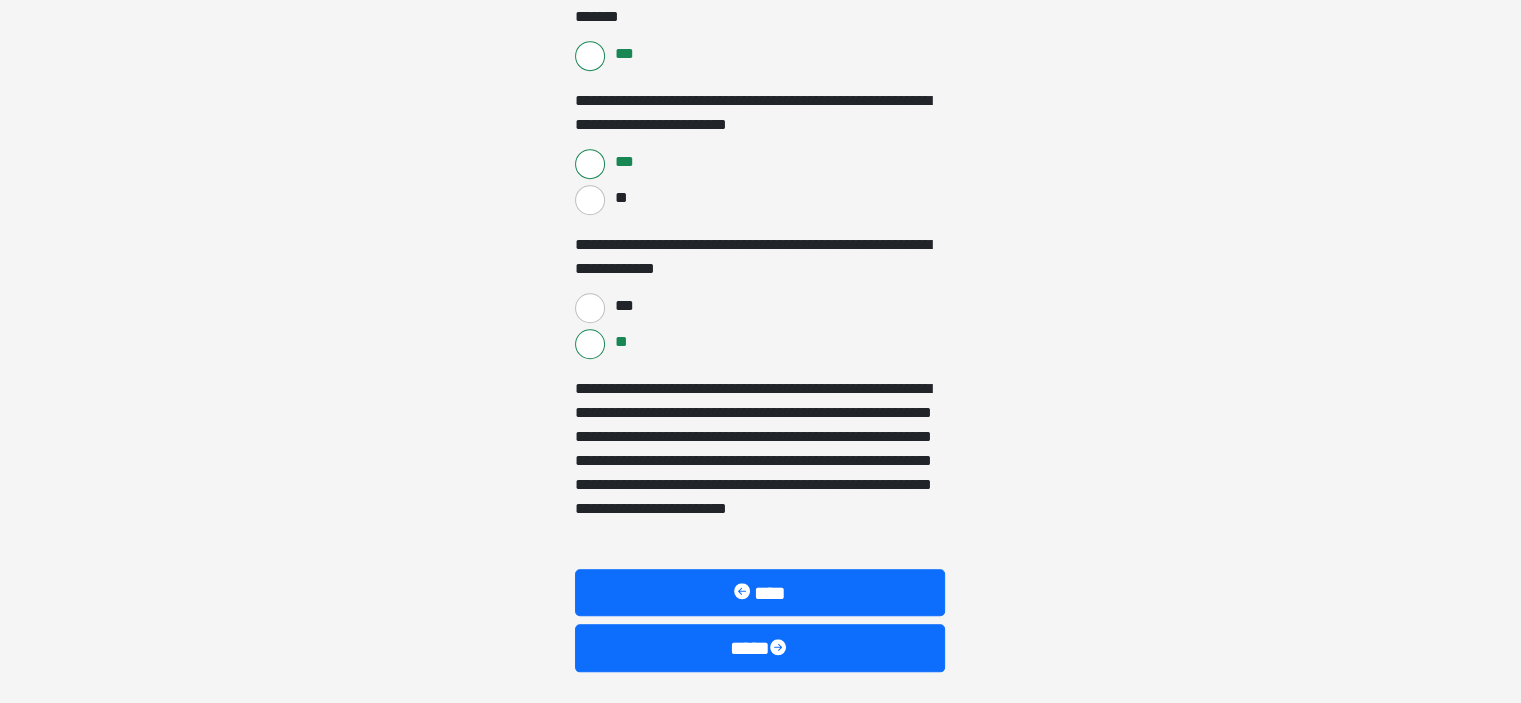 scroll, scrollTop: 1560, scrollLeft: 0, axis: vertical 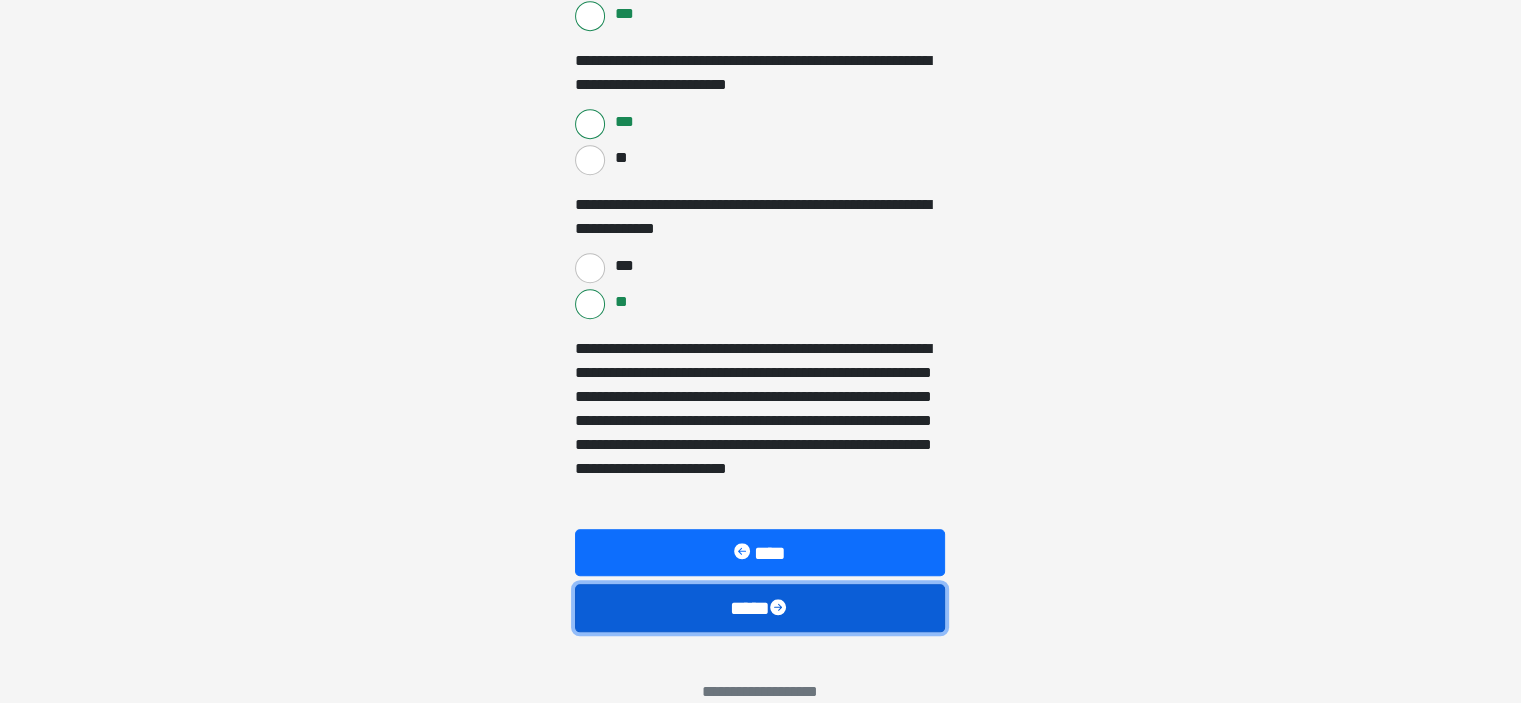 click on "****" at bounding box center (760, 608) 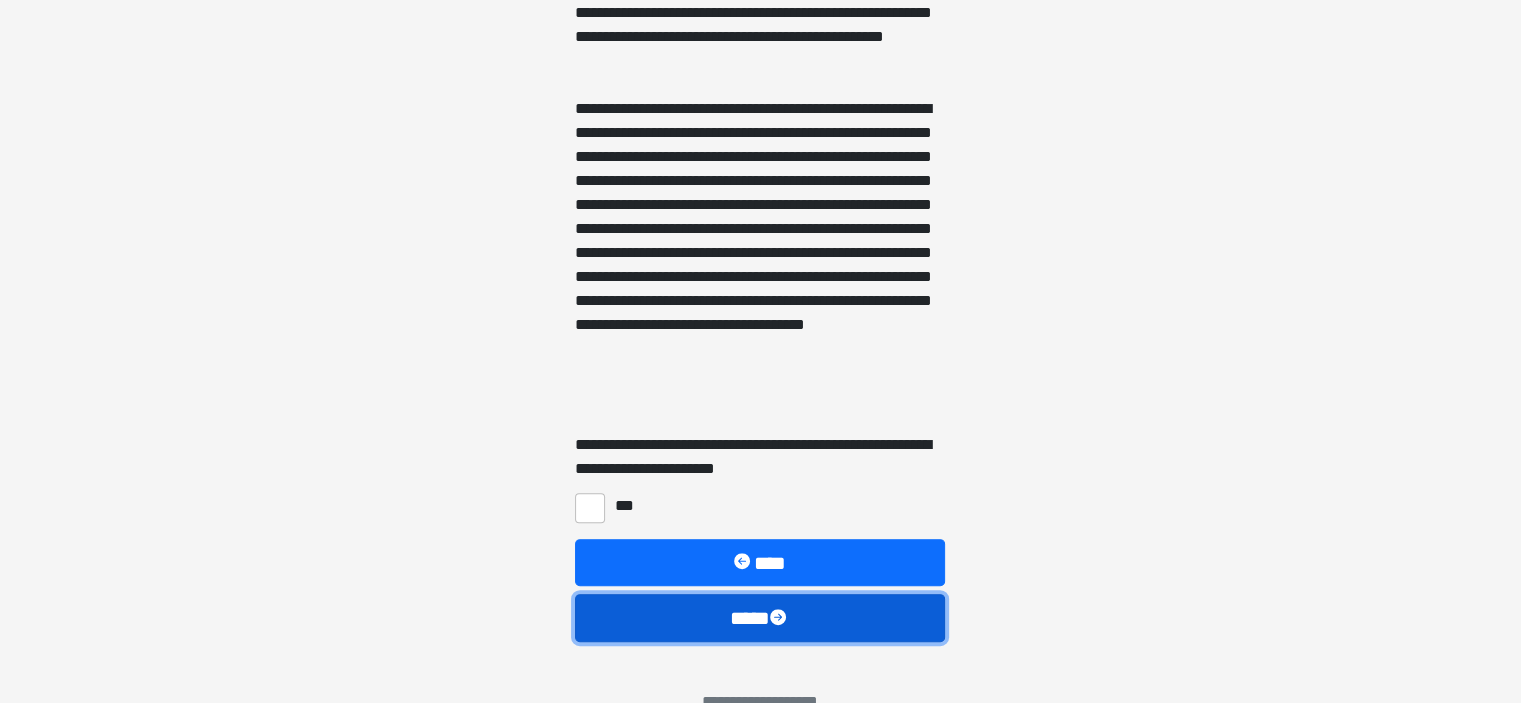 scroll, scrollTop: 840, scrollLeft: 0, axis: vertical 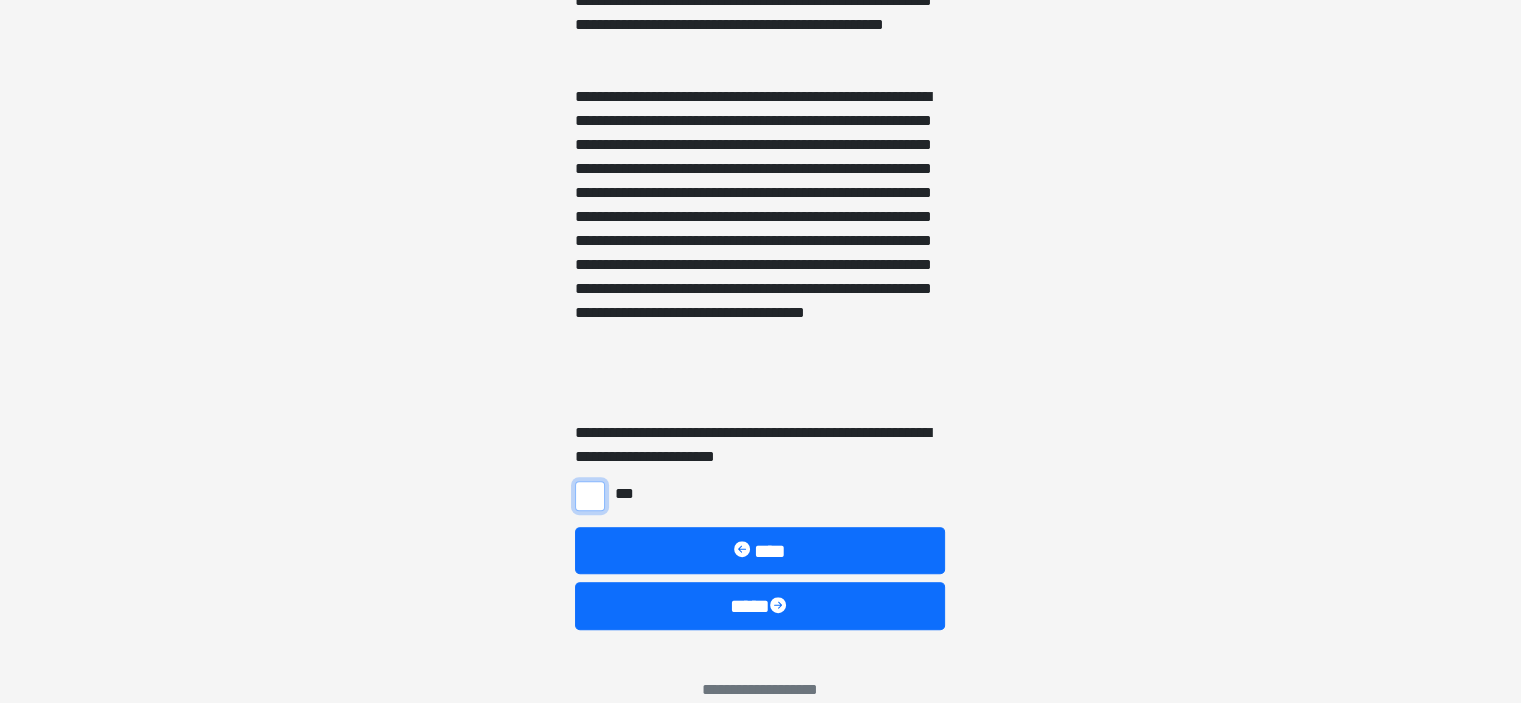 click on "***" at bounding box center [590, 496] 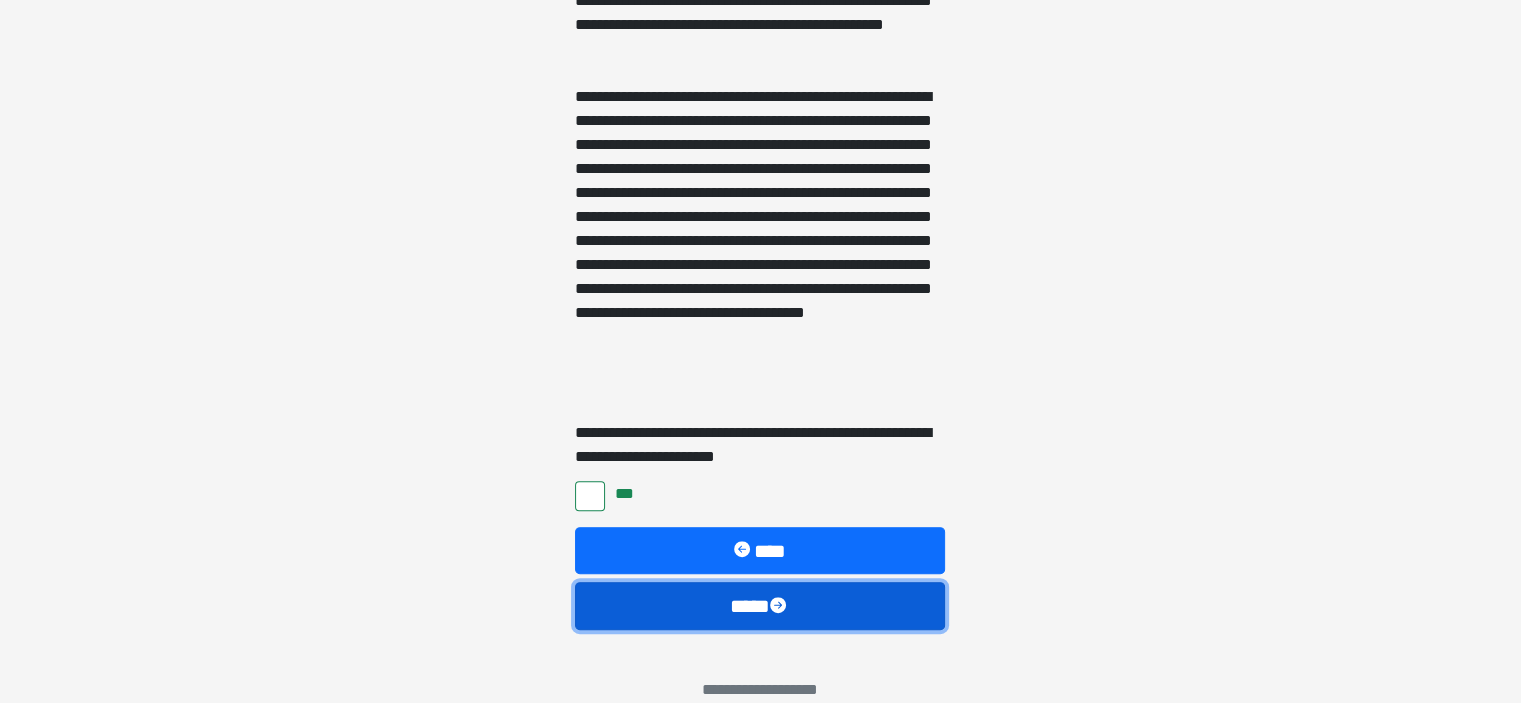 click at bounding box center [780, 607] 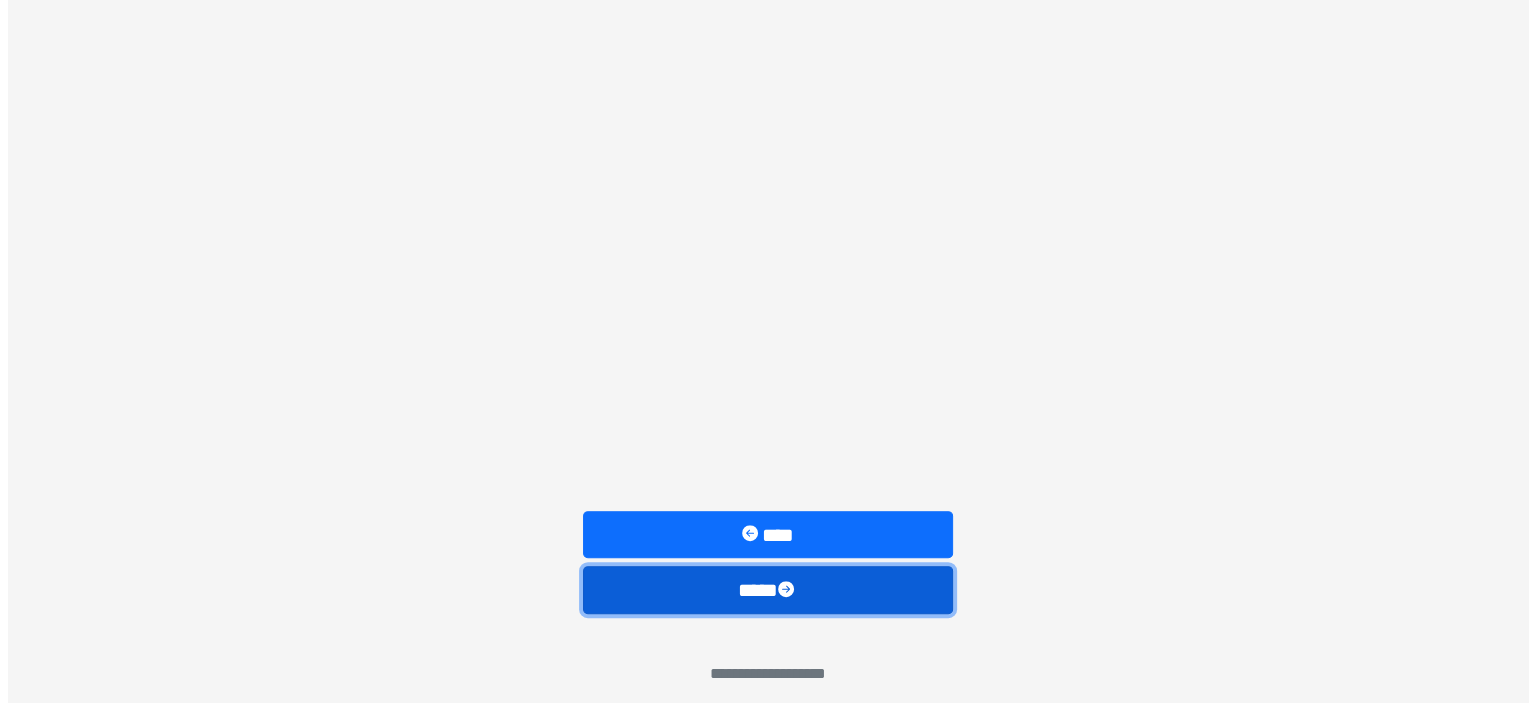scroll, scrollTop: 0, scrollLeft: 0, axis: both 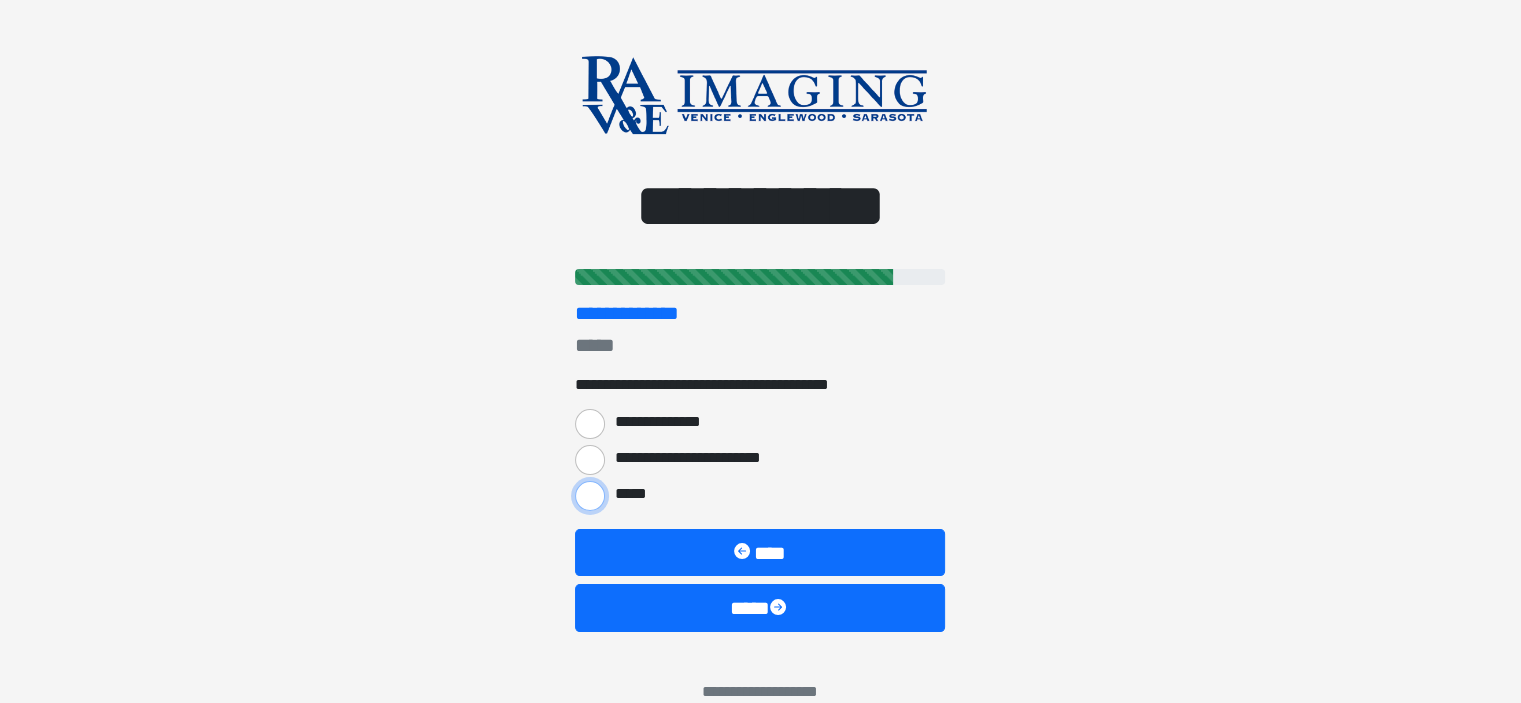 click on "*****" at bounding box center (590, 496) 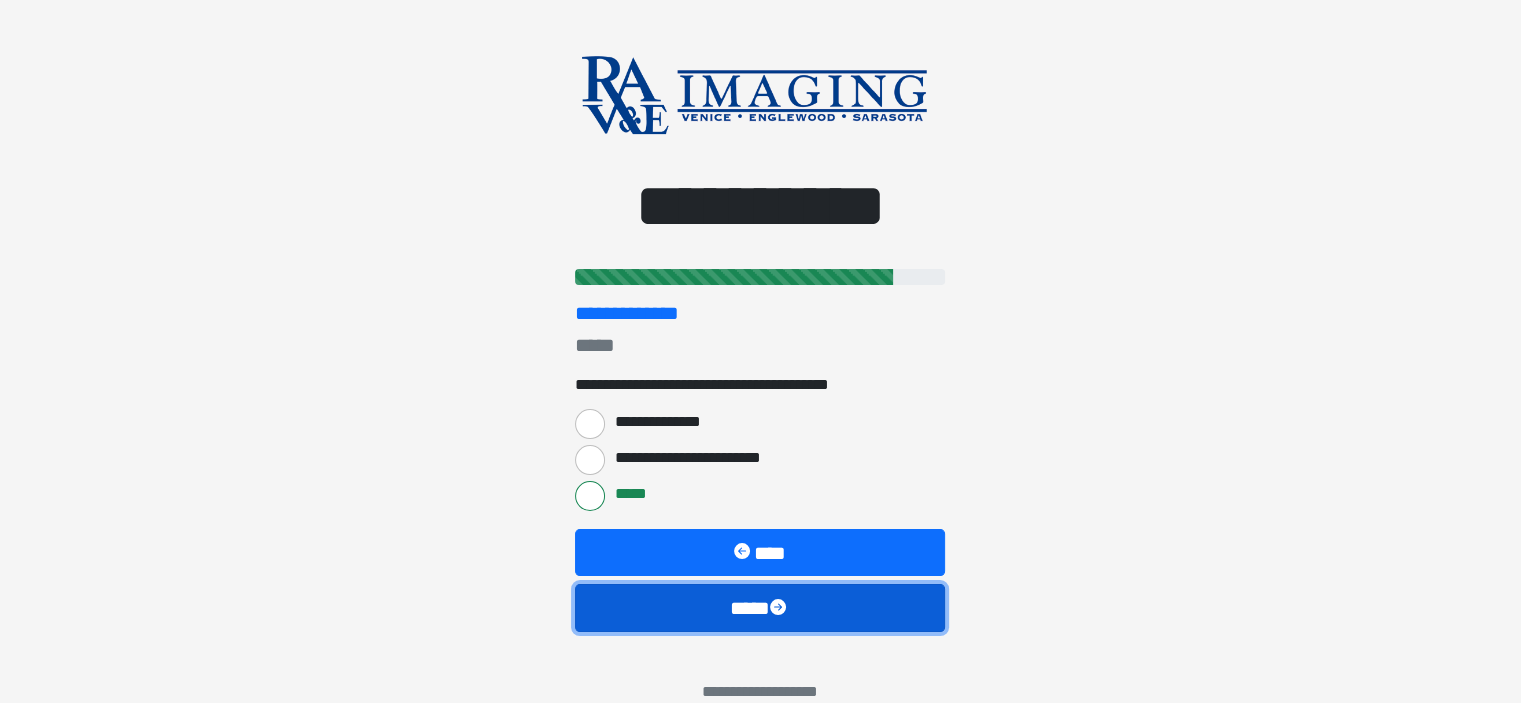 click on "****" at bounding box center [760, 608] 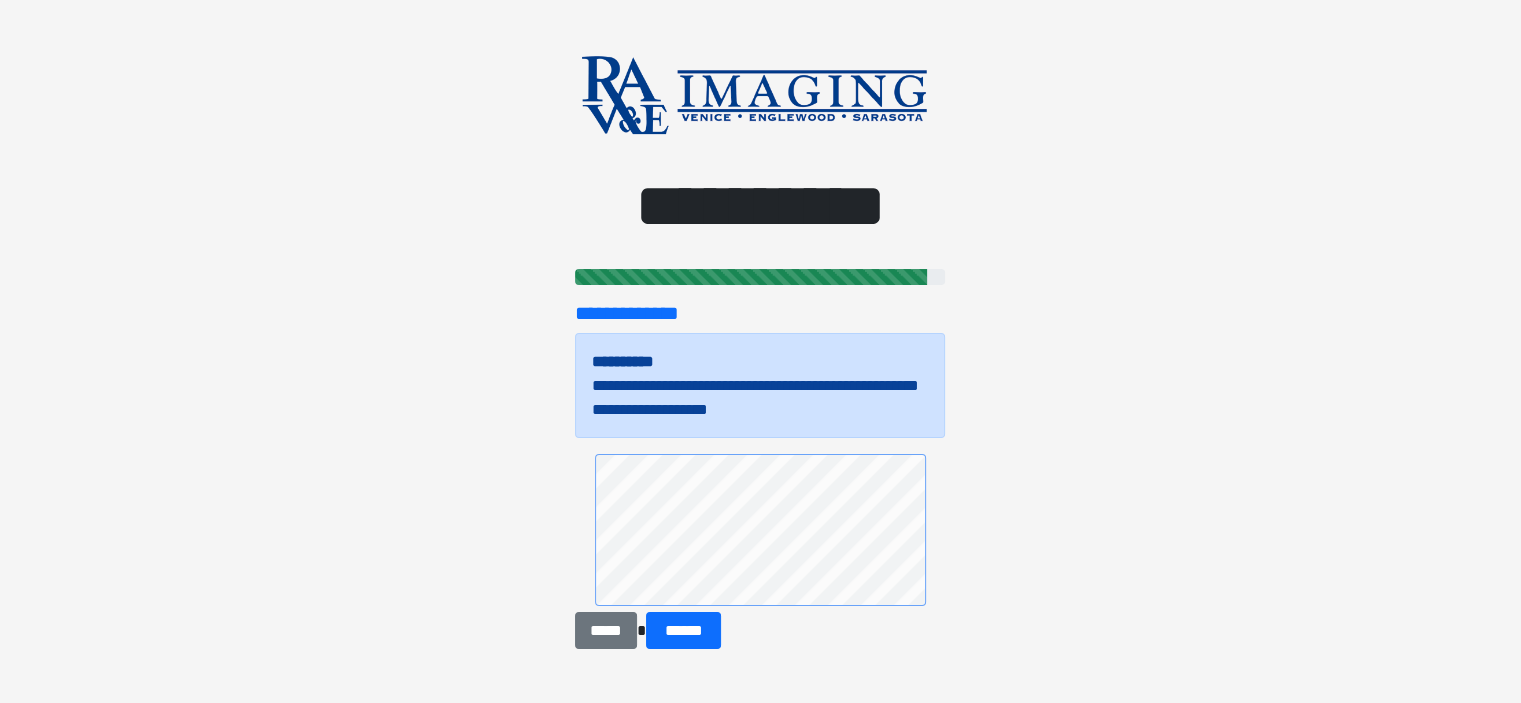 click on "*****" at bounding box center [605, 631] 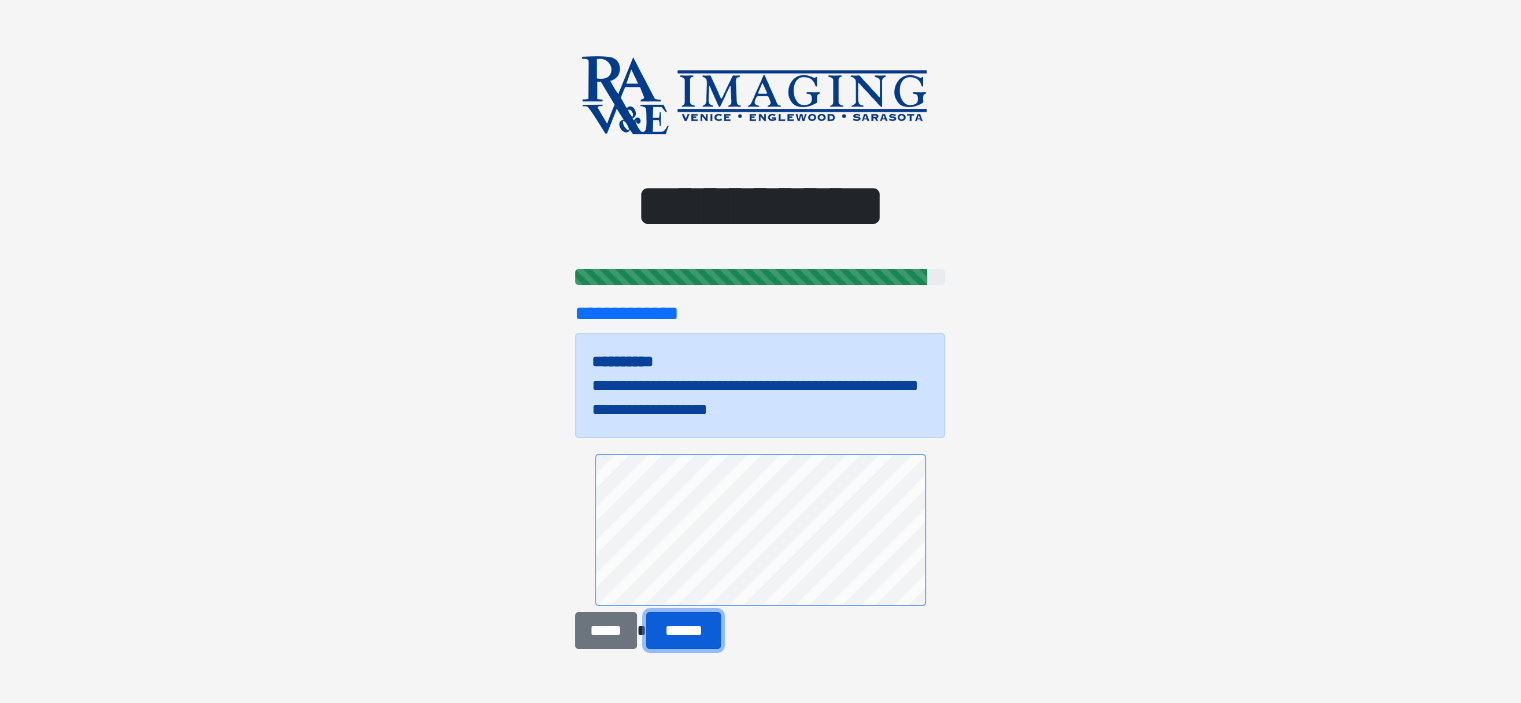 click on "******" at bounding box center [684, 631] 